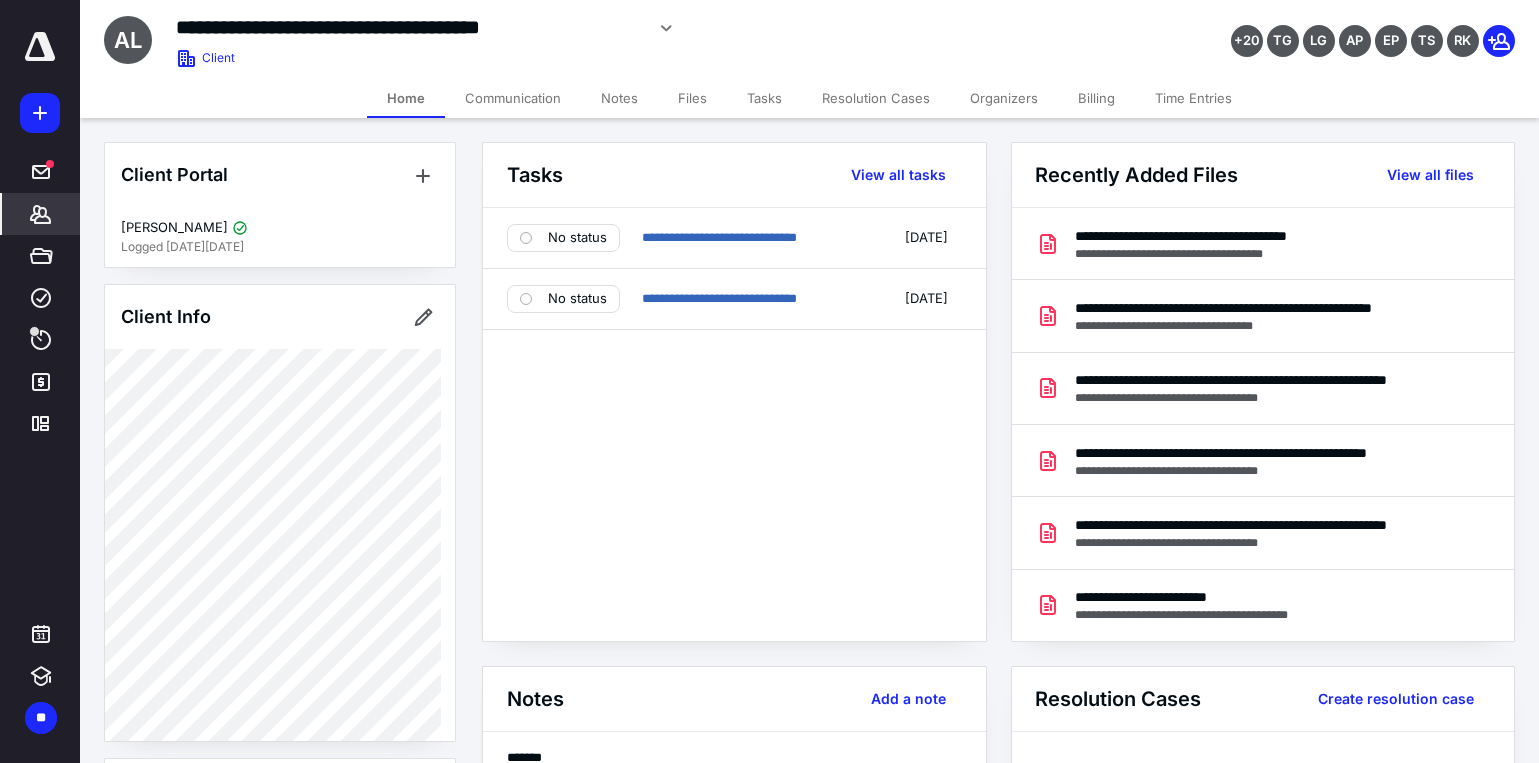 scroll, scrollTop: 0, scrollLeft: 0, axis: both 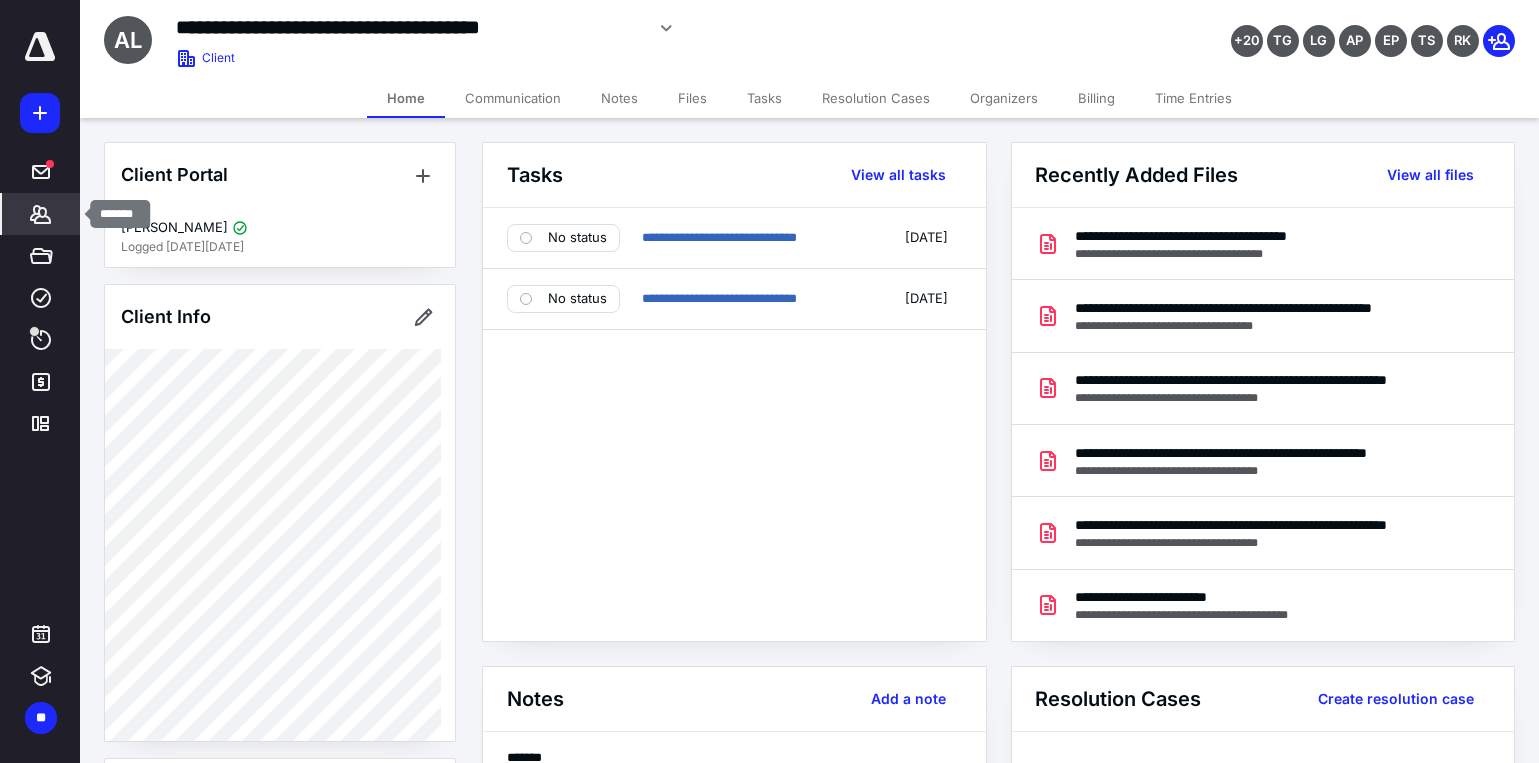 click on "*******" at bounding box center (41, 214) 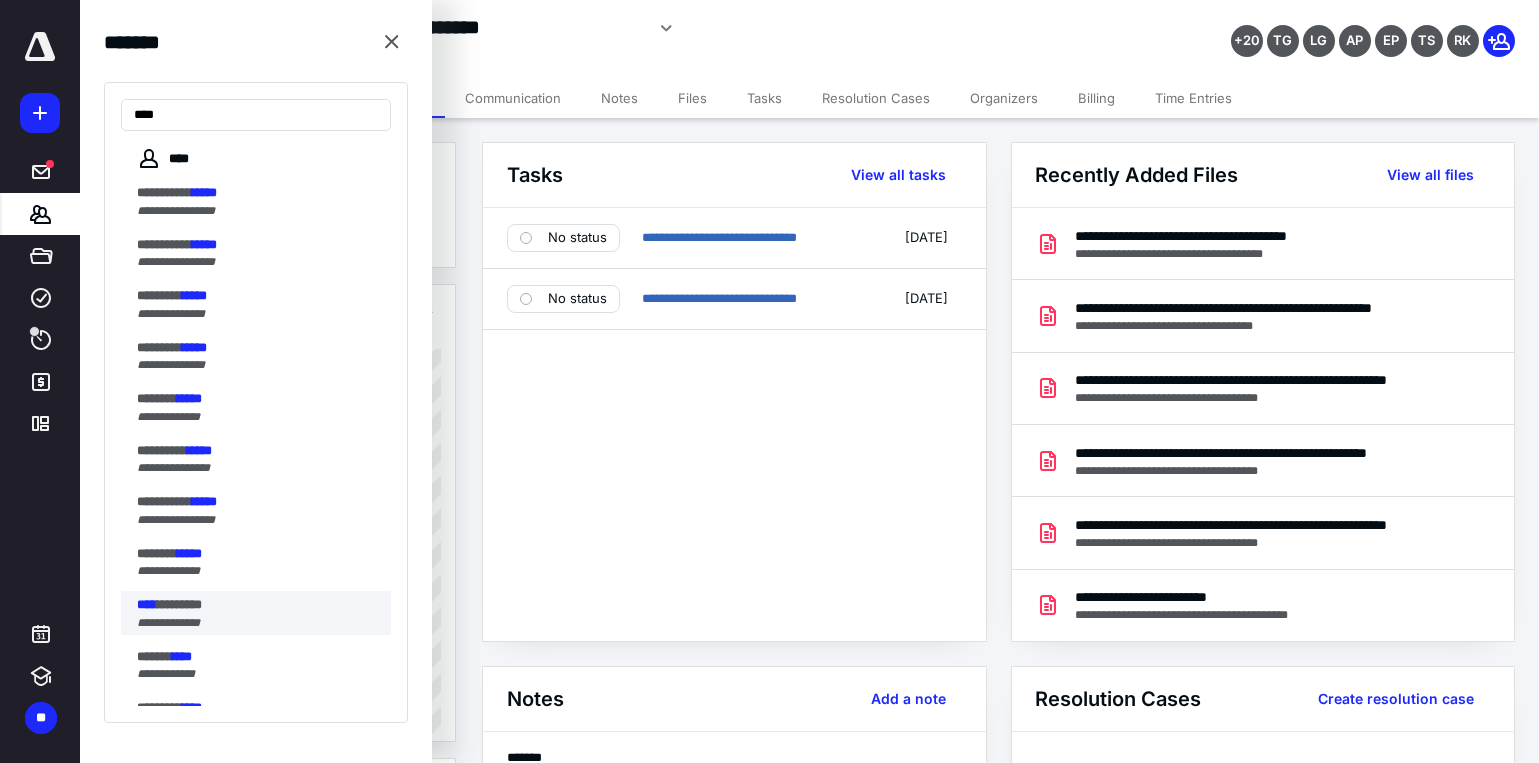 scroll, scrollTop: 100, scrollLeft: 0, axis: vertical 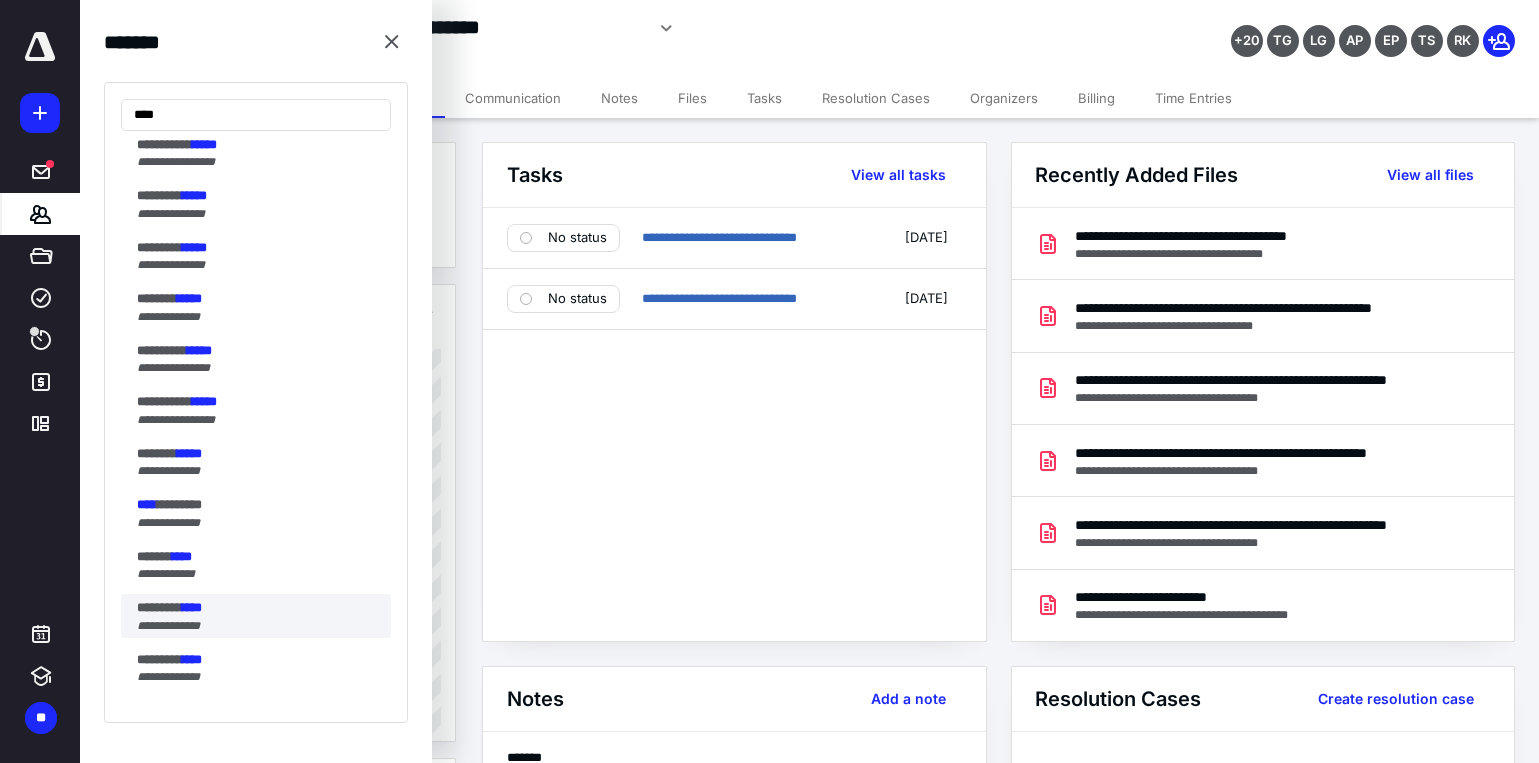 type on "****" 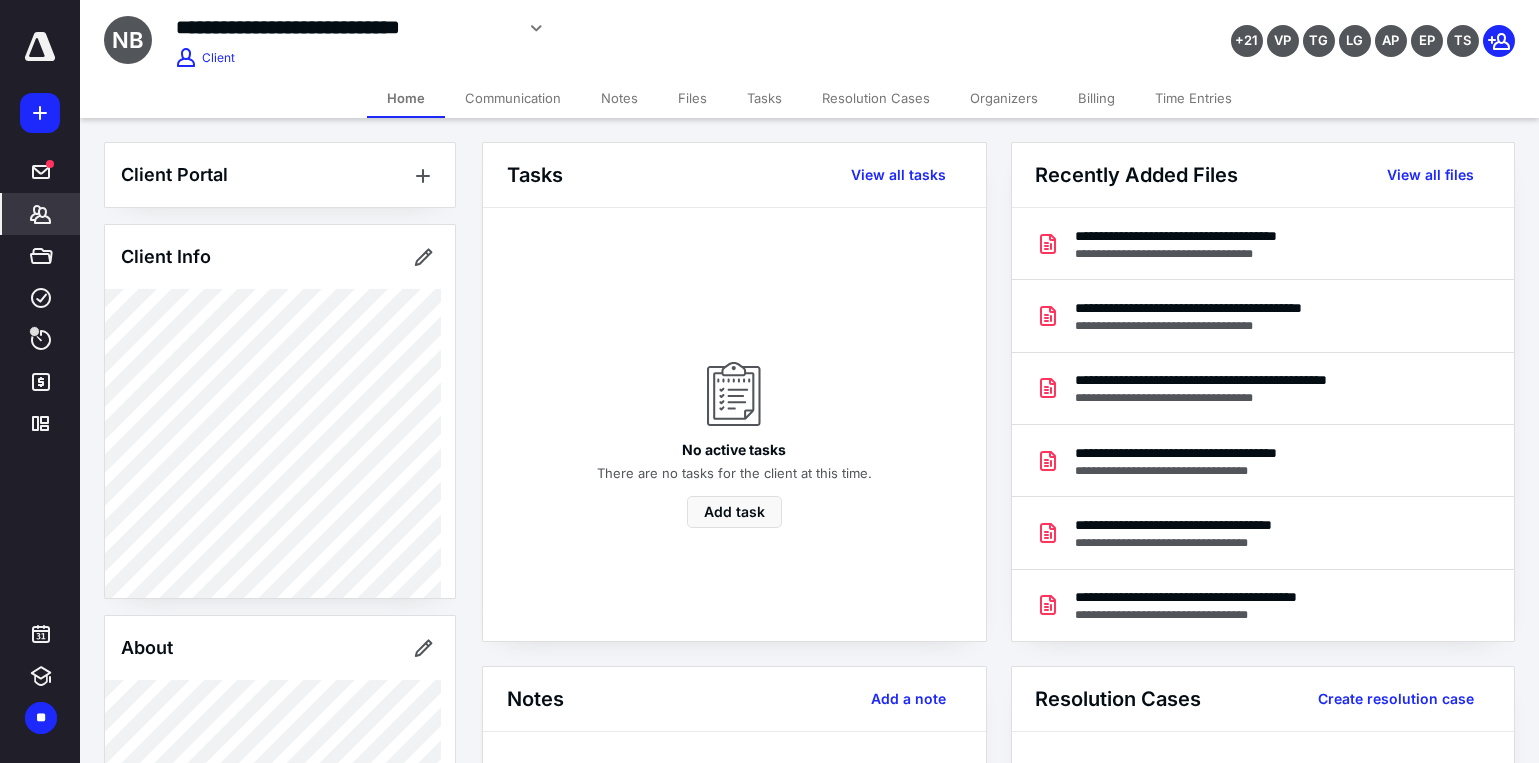 click on "Tasks" at bounding box center [764, 98] 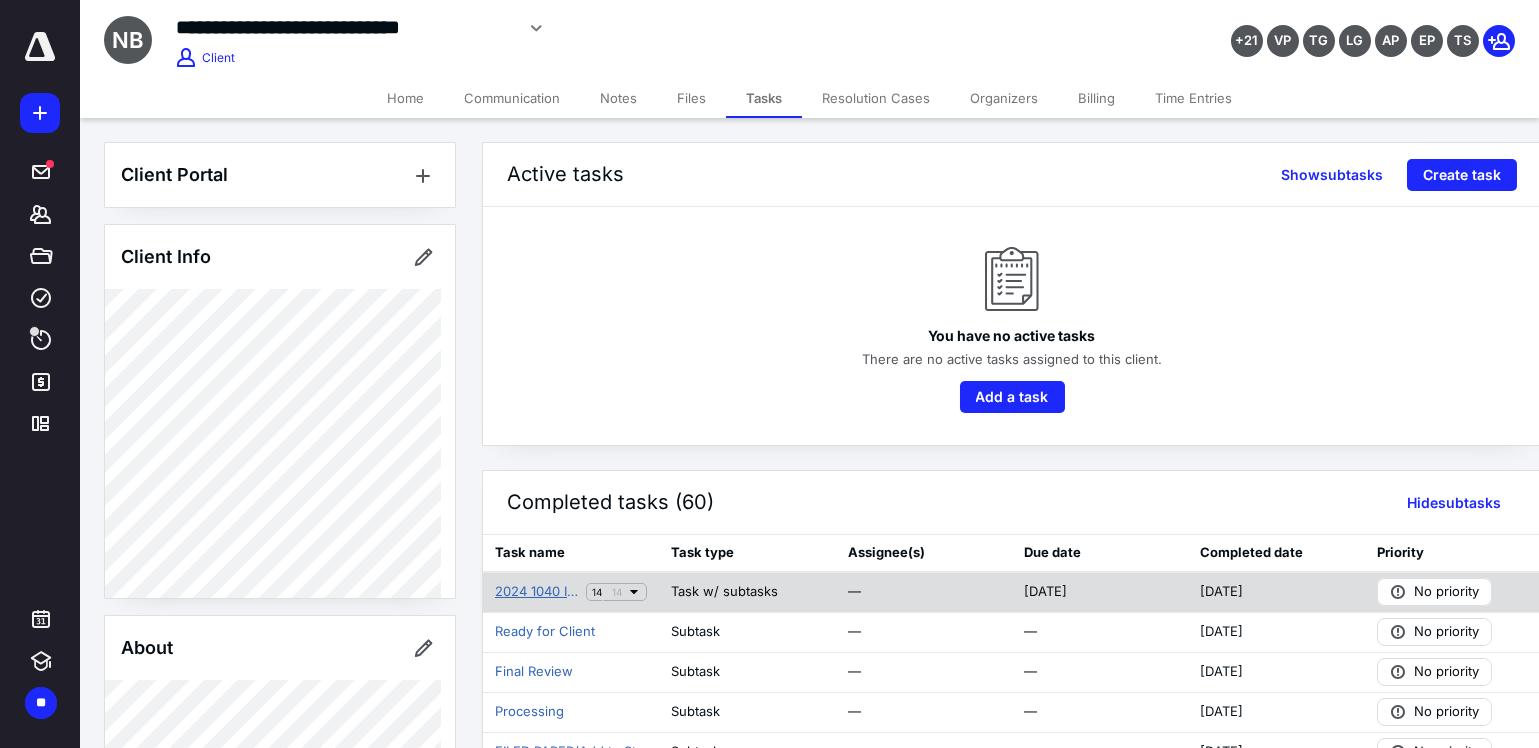 click on "2024 1040 Individual Income Tax Return" at bounding box center [536, 592] 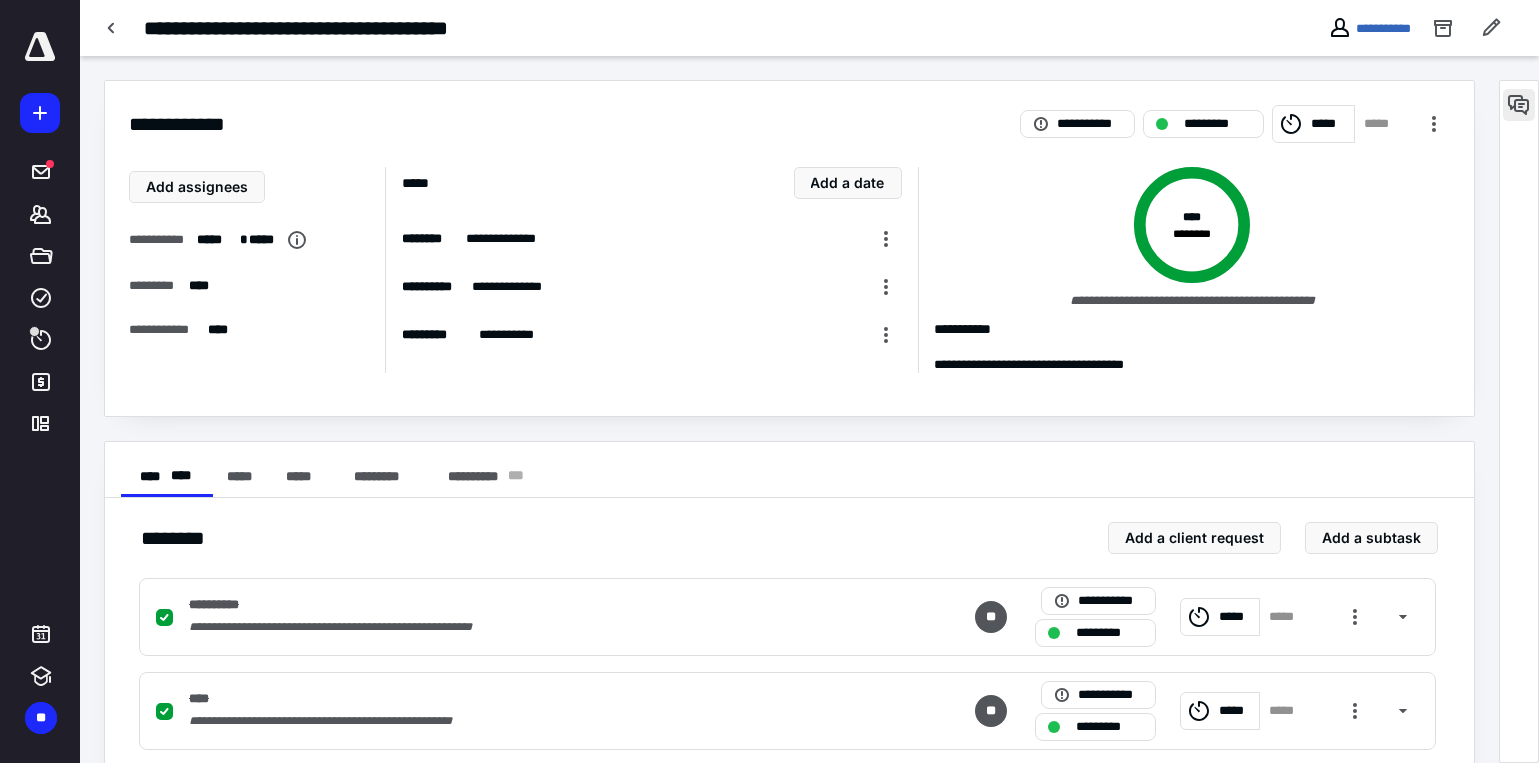 click at bounding box center (1519, 105) 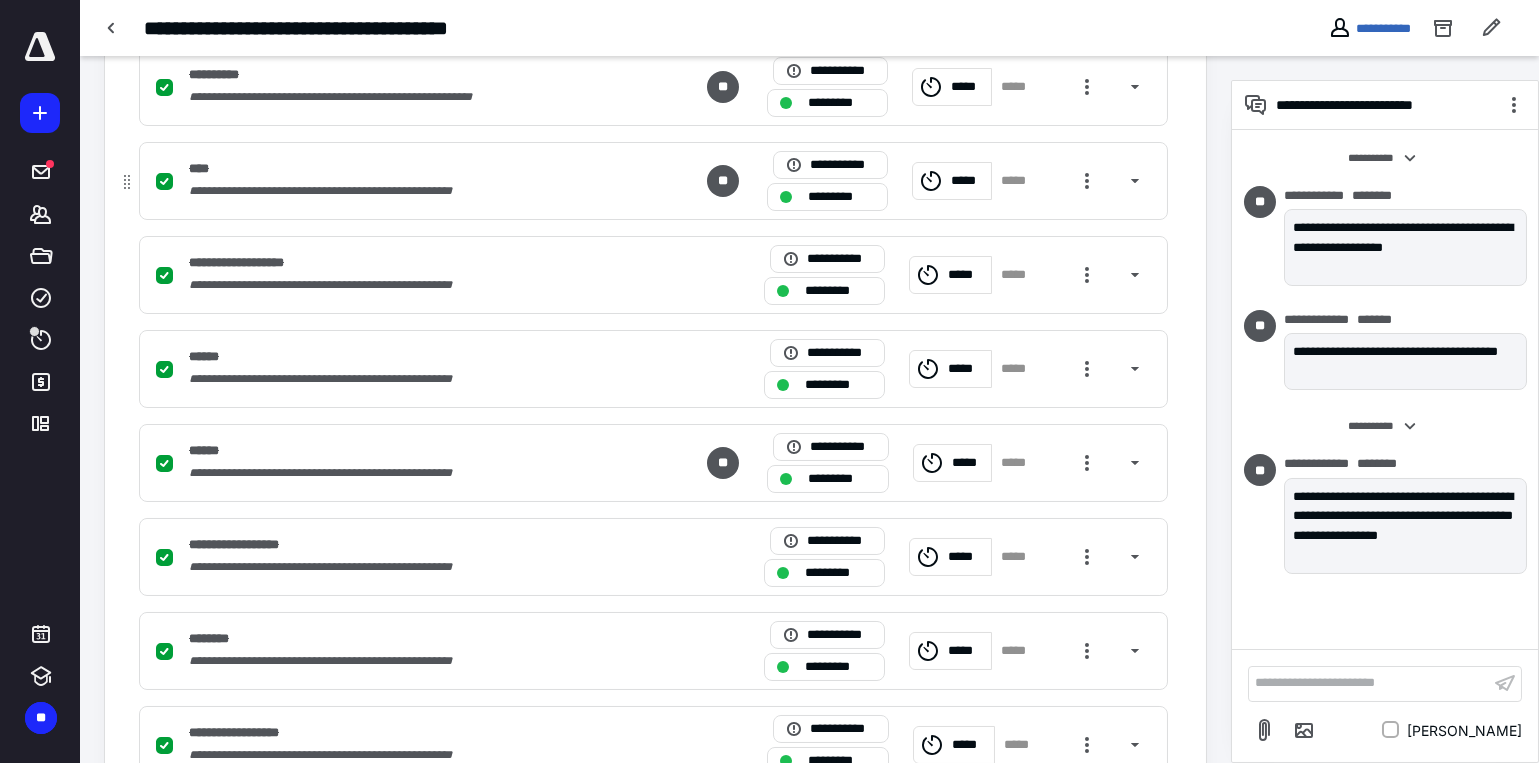 scroll, scrollTop: 0, scrollLeft: 0, axis: both 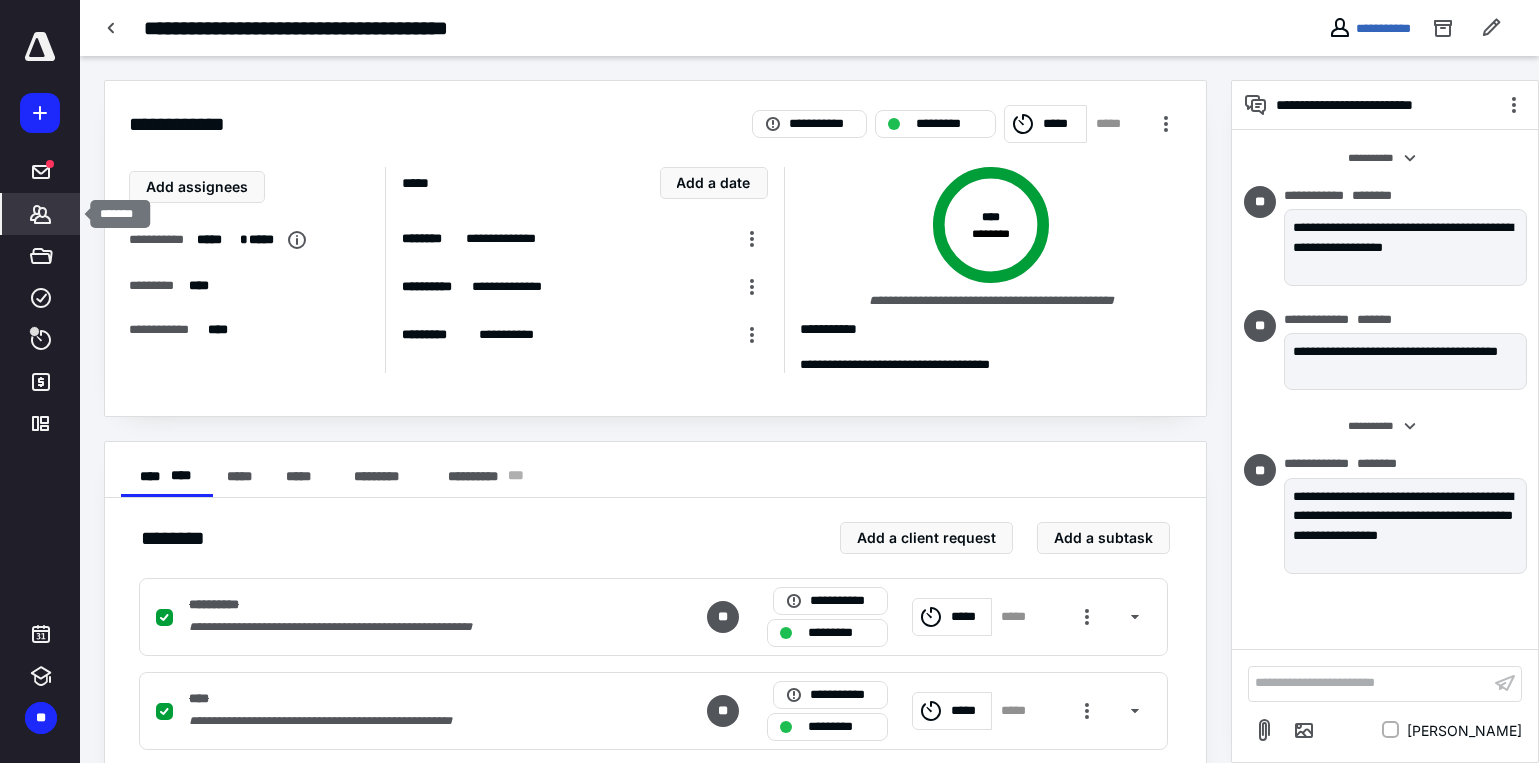 click 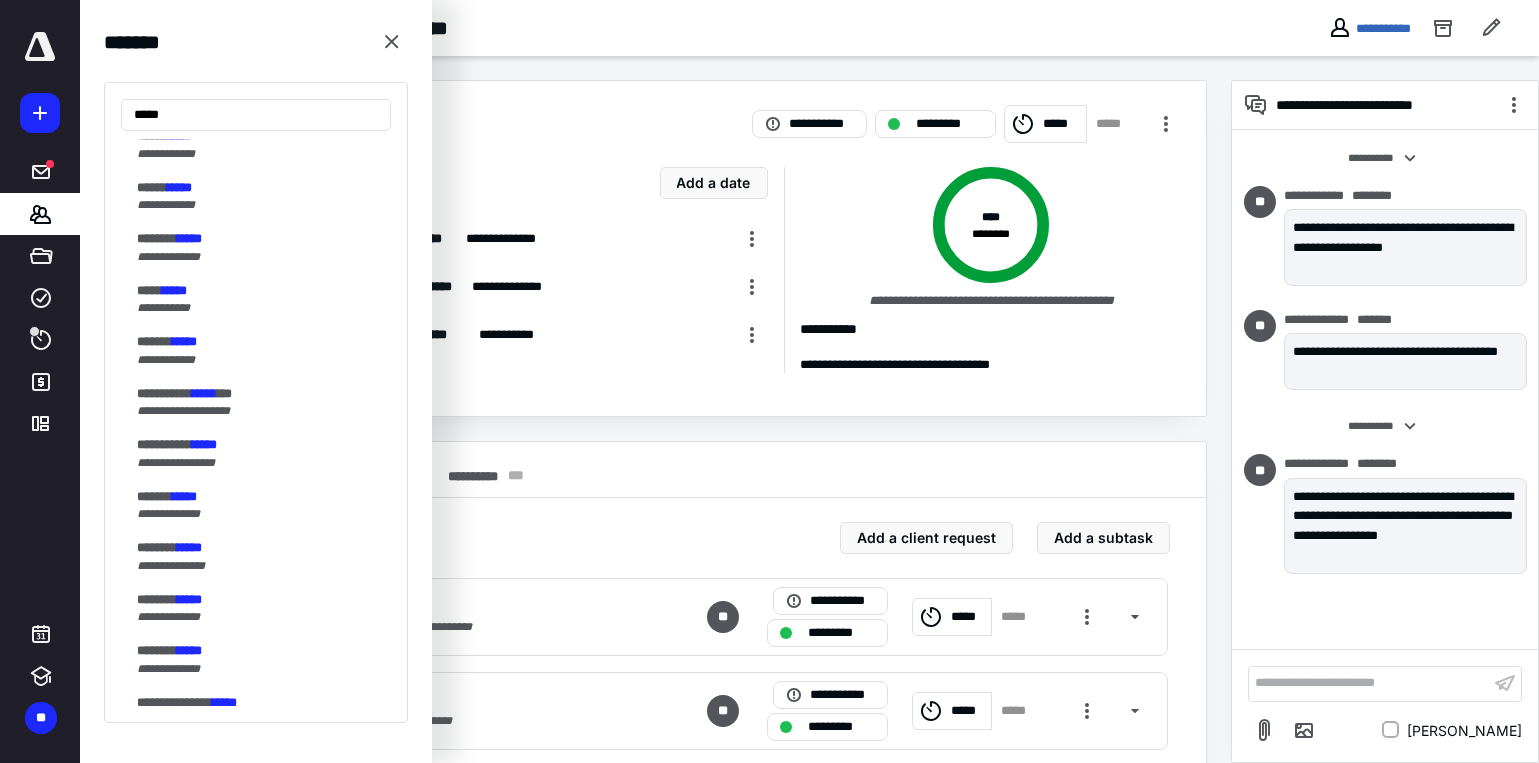 scroll, scrollTop: 600, scrollLeft: 0, axis: vertical 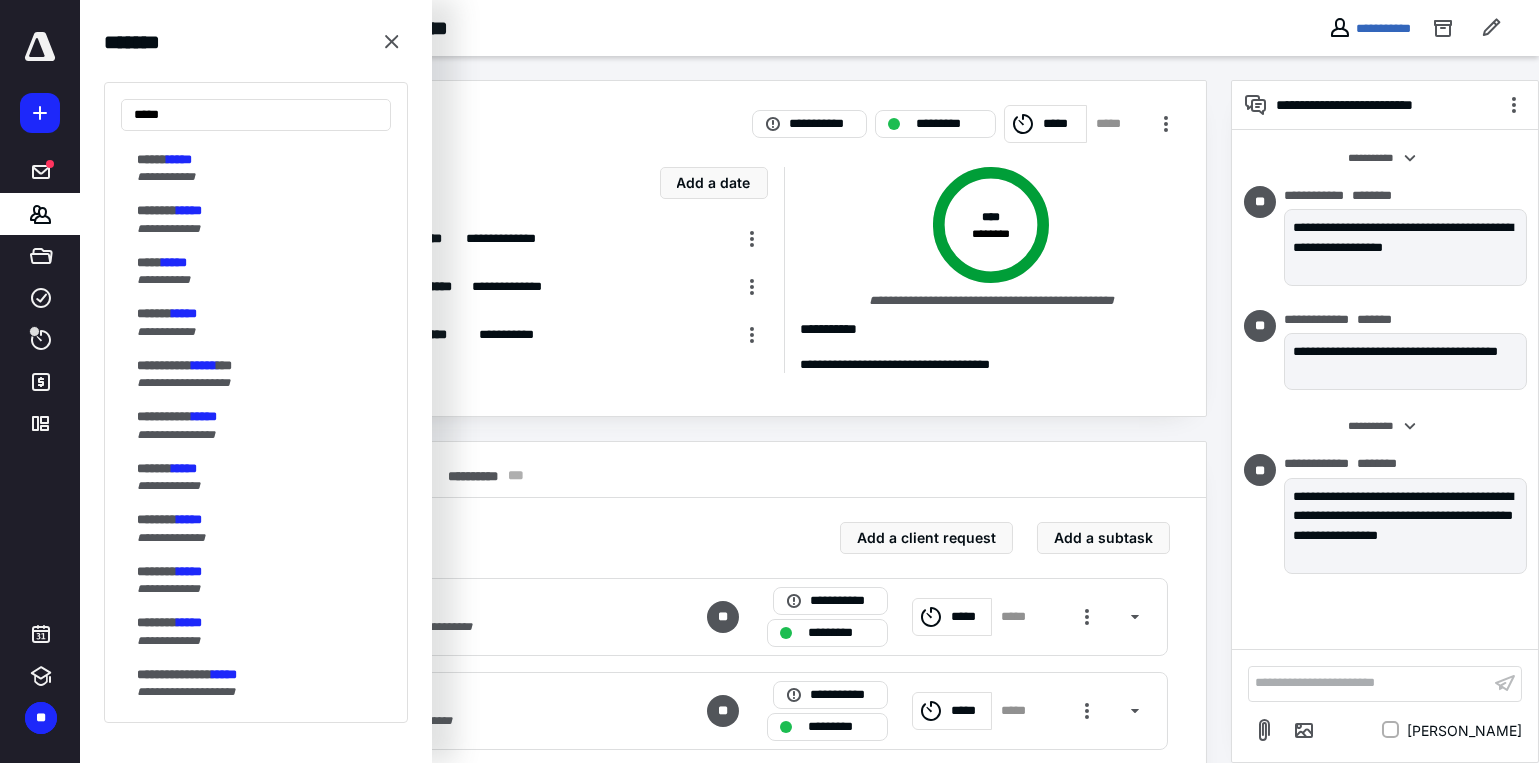 type on "*****" 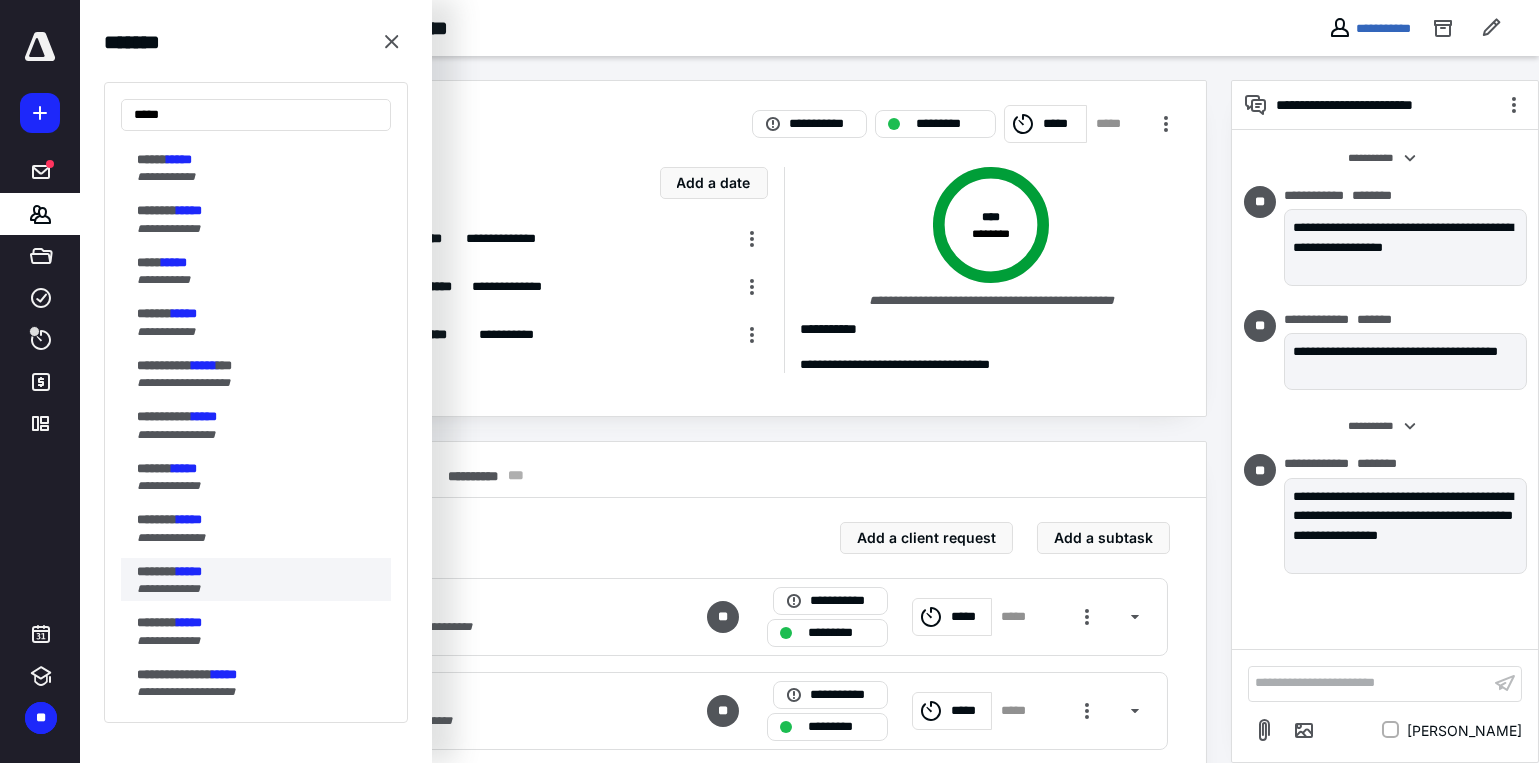 click on "*******" at bounding box center [157, 571] 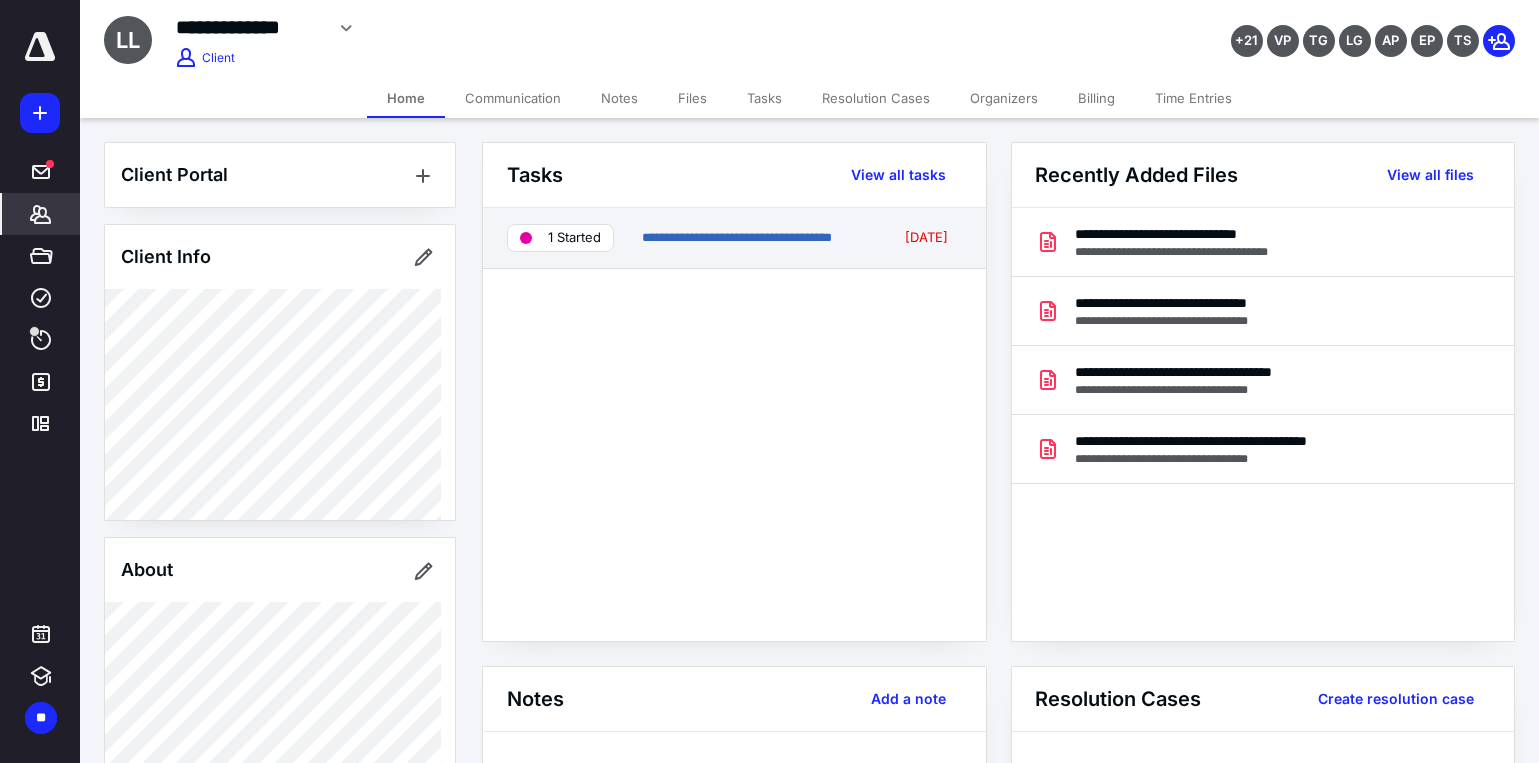 click on "**********" at bounding box center [757, 238] 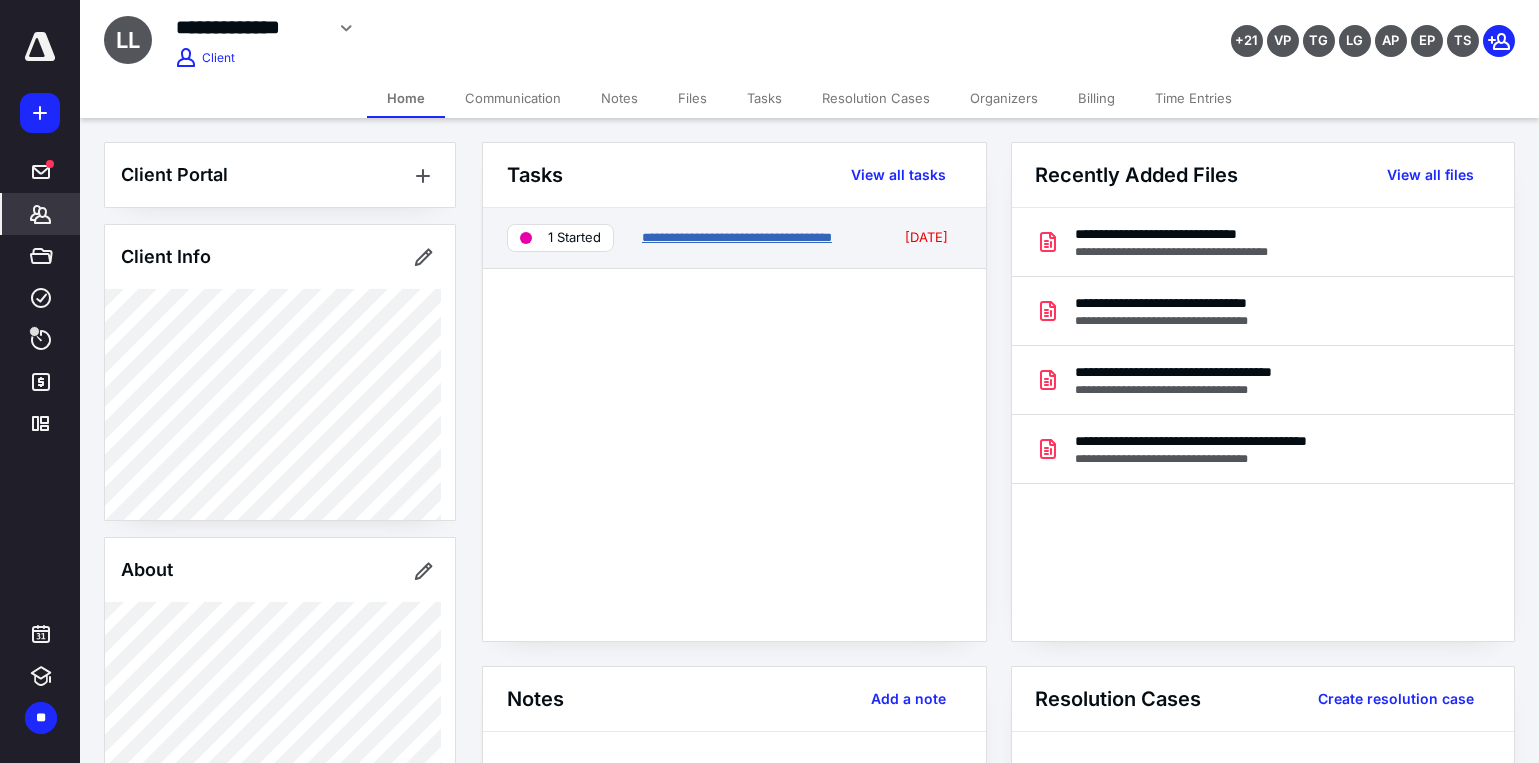 click on "**********" at bounding box center (737, 237) 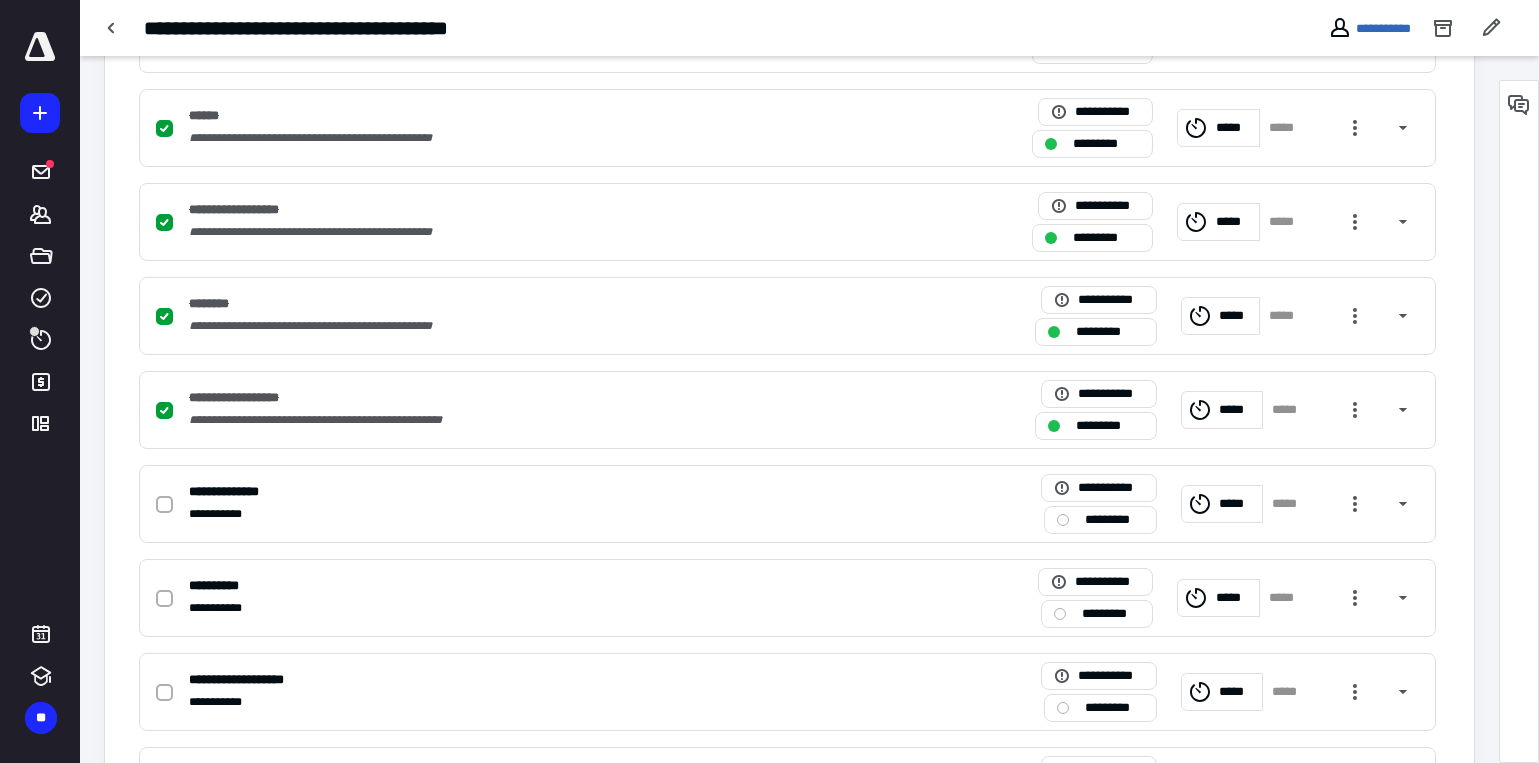 scroll, scrollTop: 900, scrollLeft: 0, axis: vertical 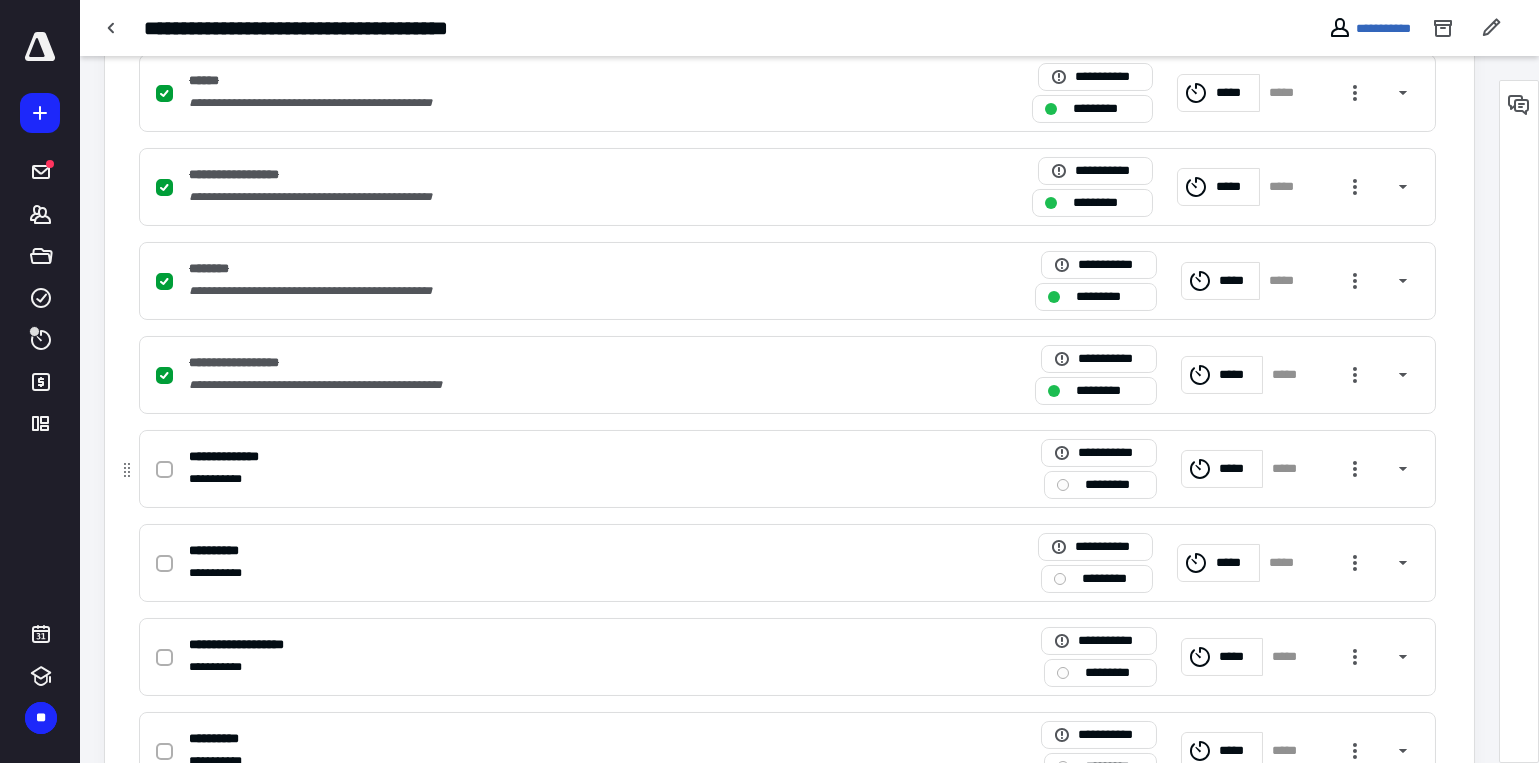 click on "*********" at bounding box center (1114, 484) 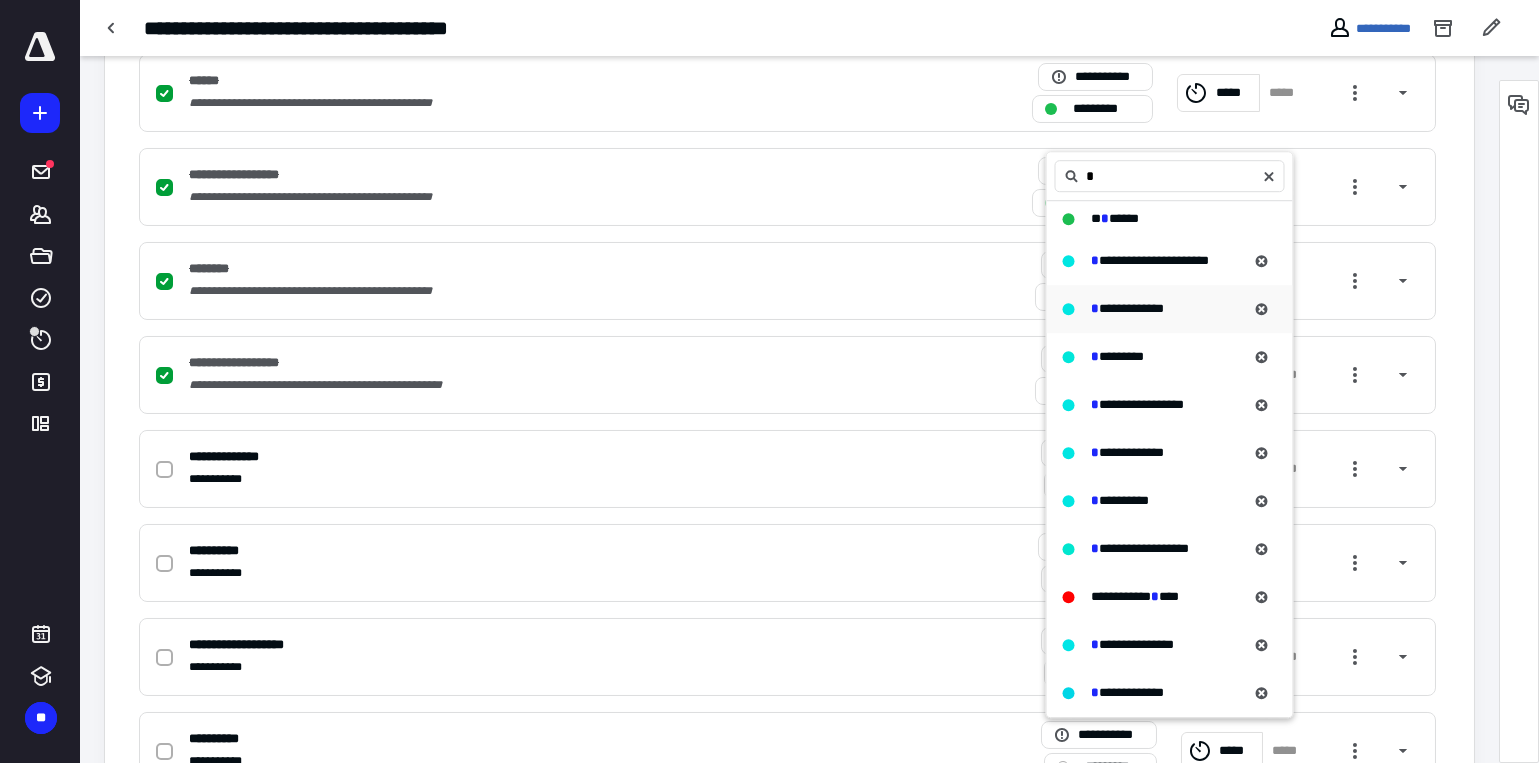 type on "*" 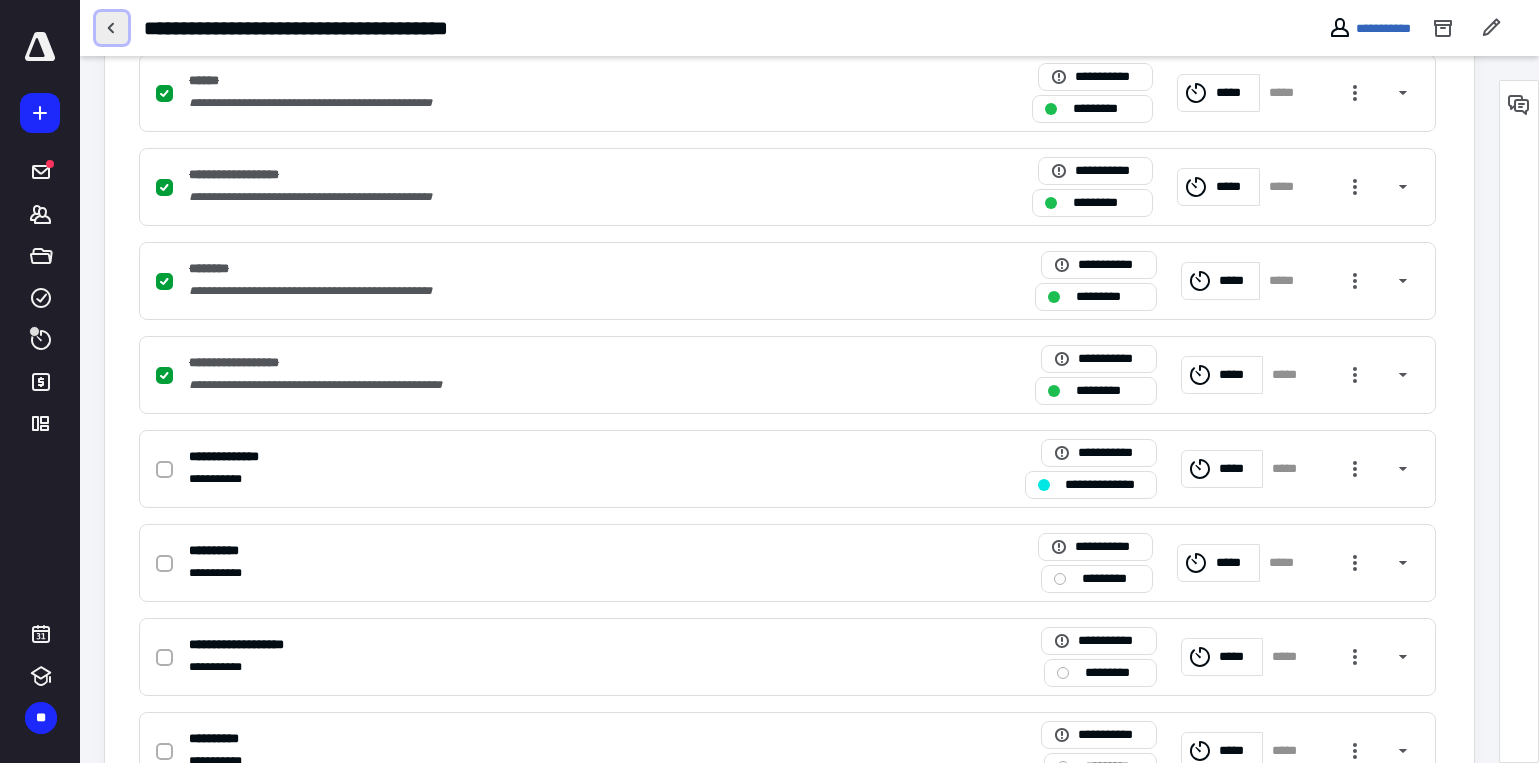 click at bounding box center [112, 28] 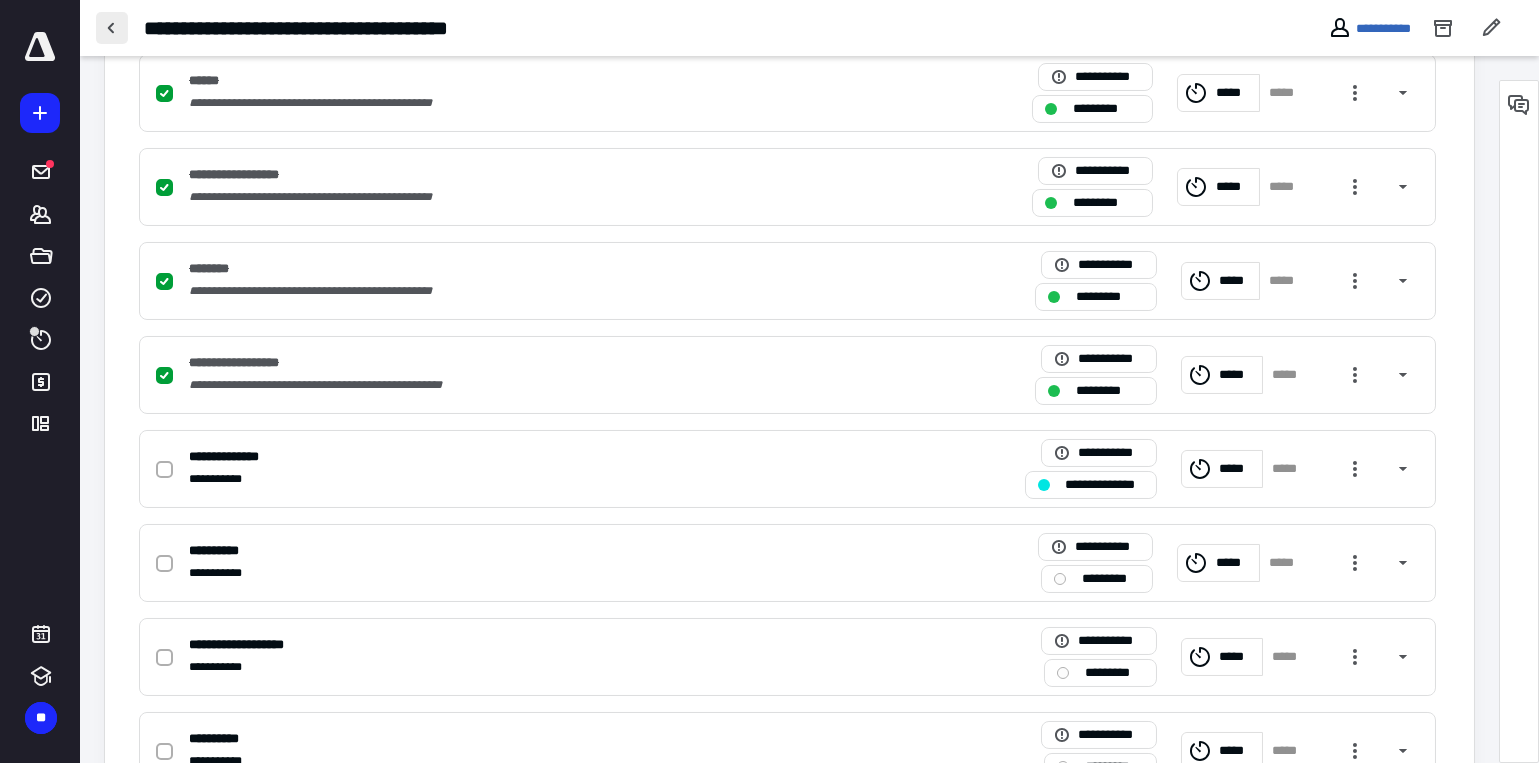 scroll, scrollTop: 0, scrollLeft: 0, axis: both 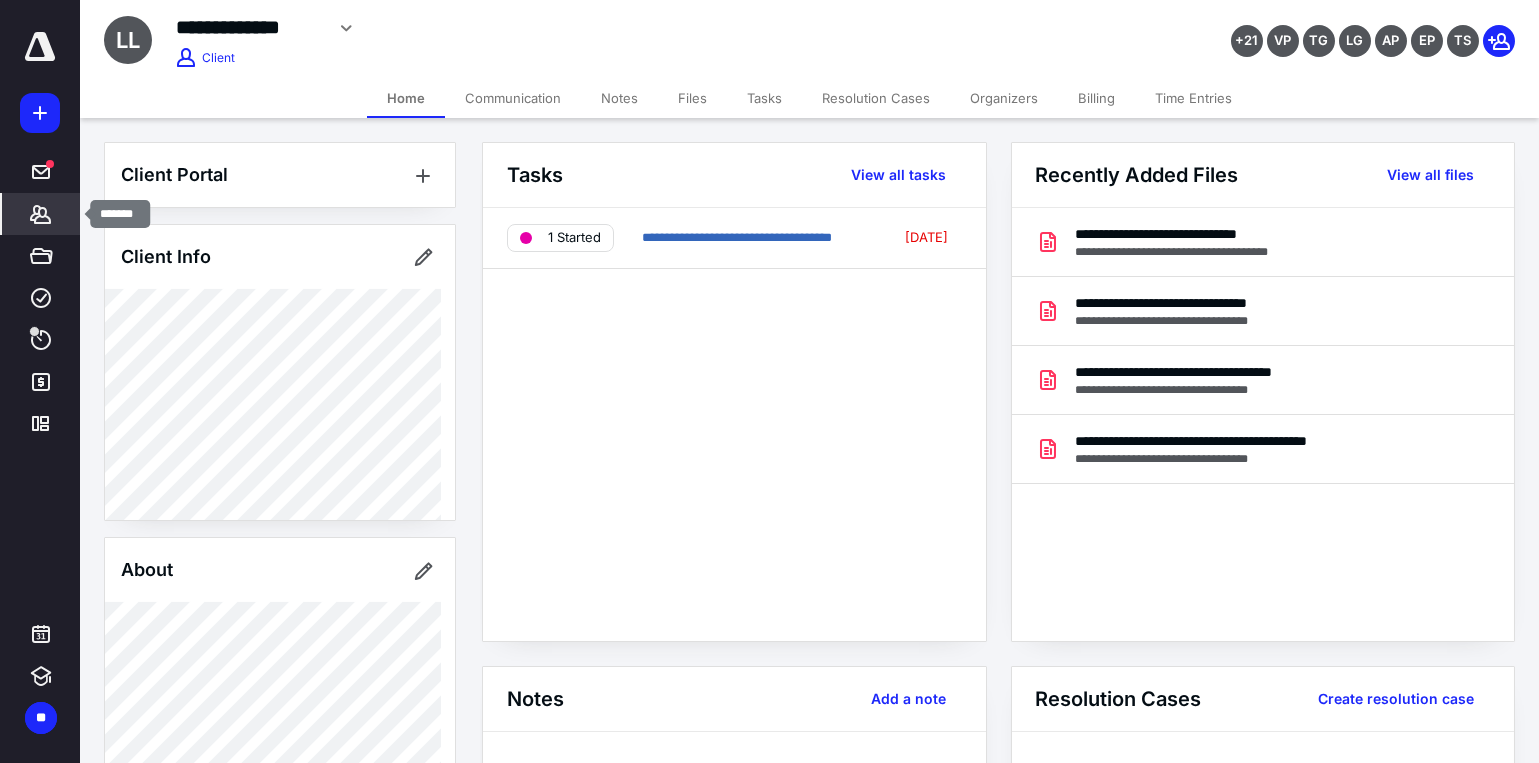 click 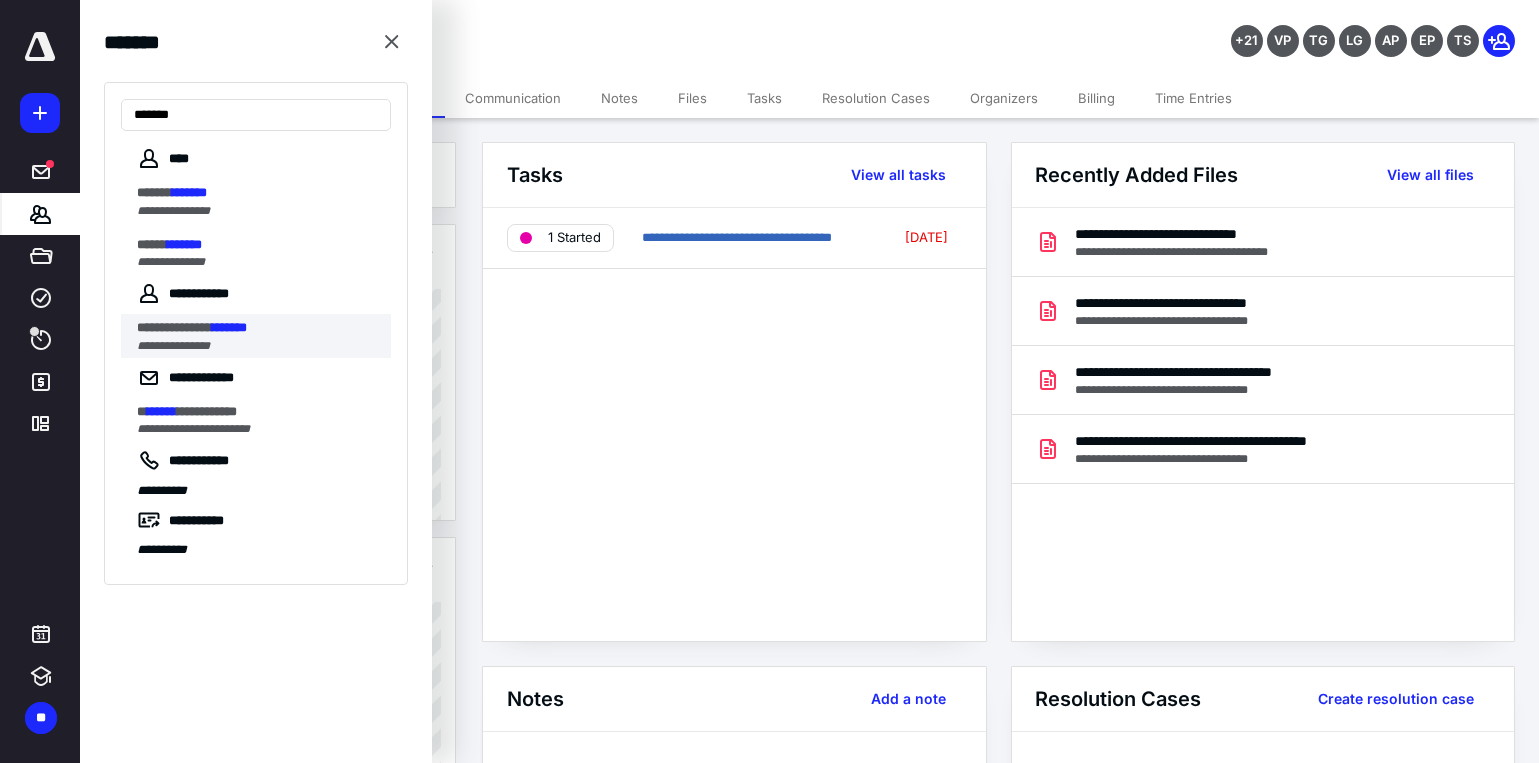 type on "*******" 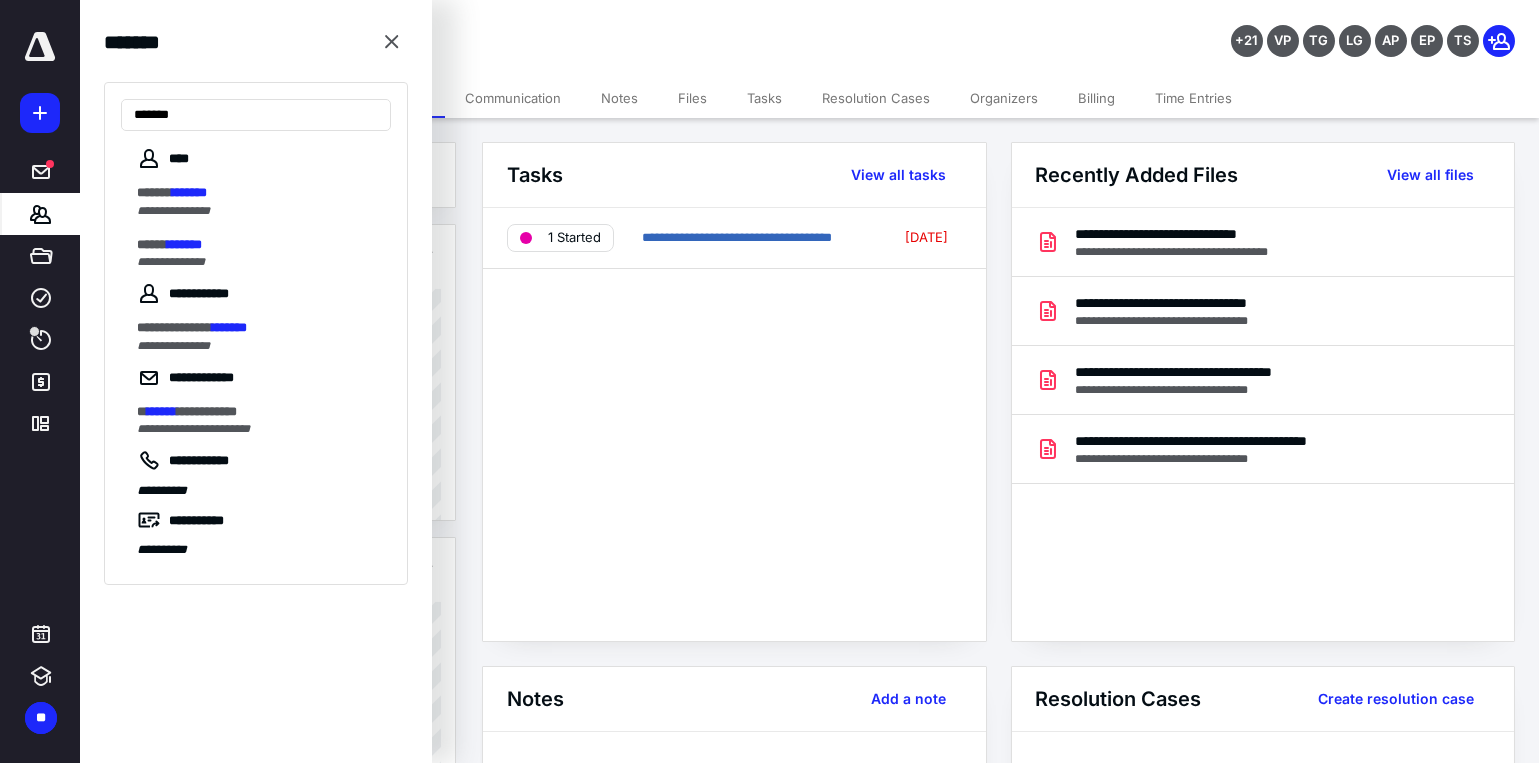 click on "**********" at bounding box center [264, 336] 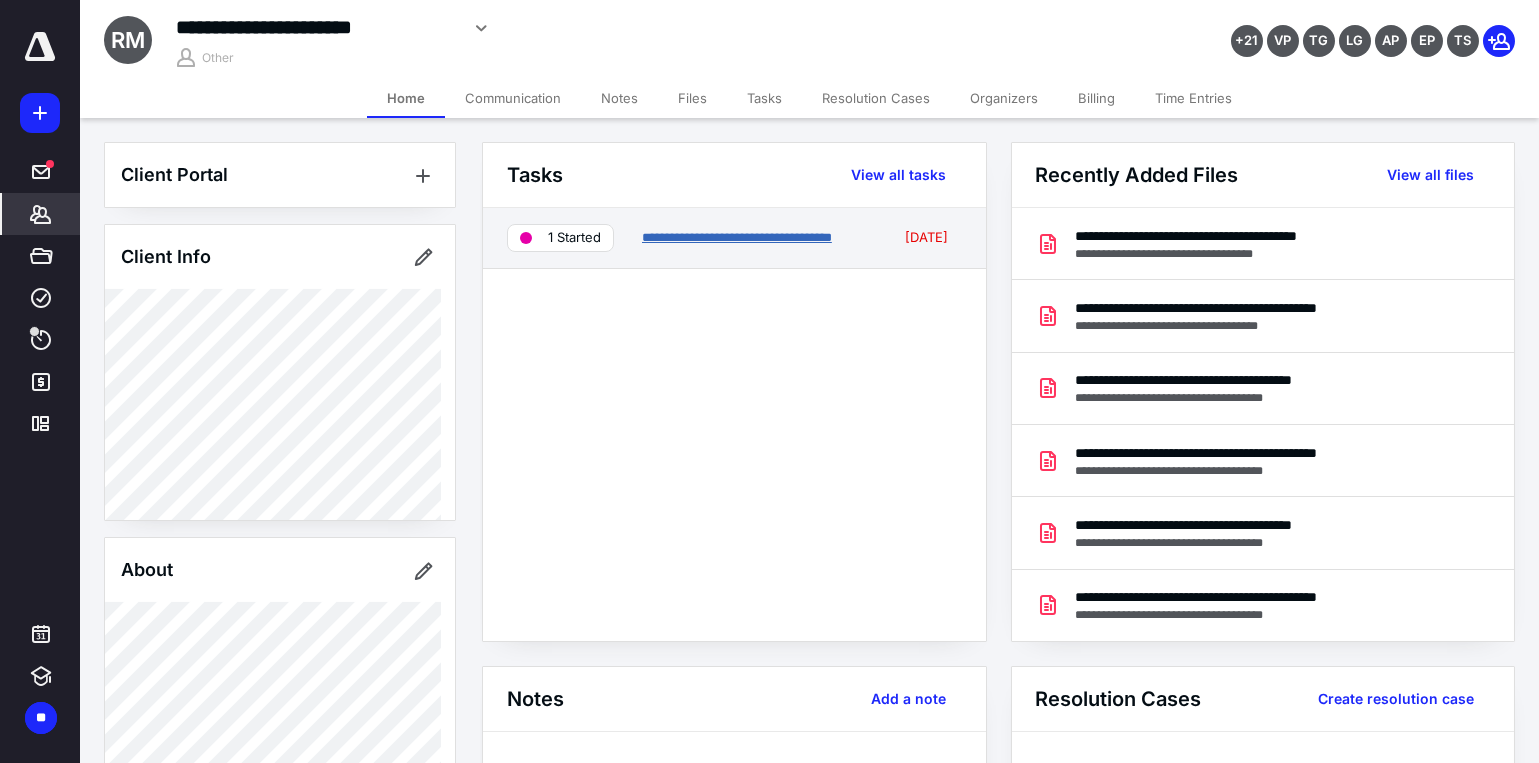 click on "**********" at bounding box center [737, 237] 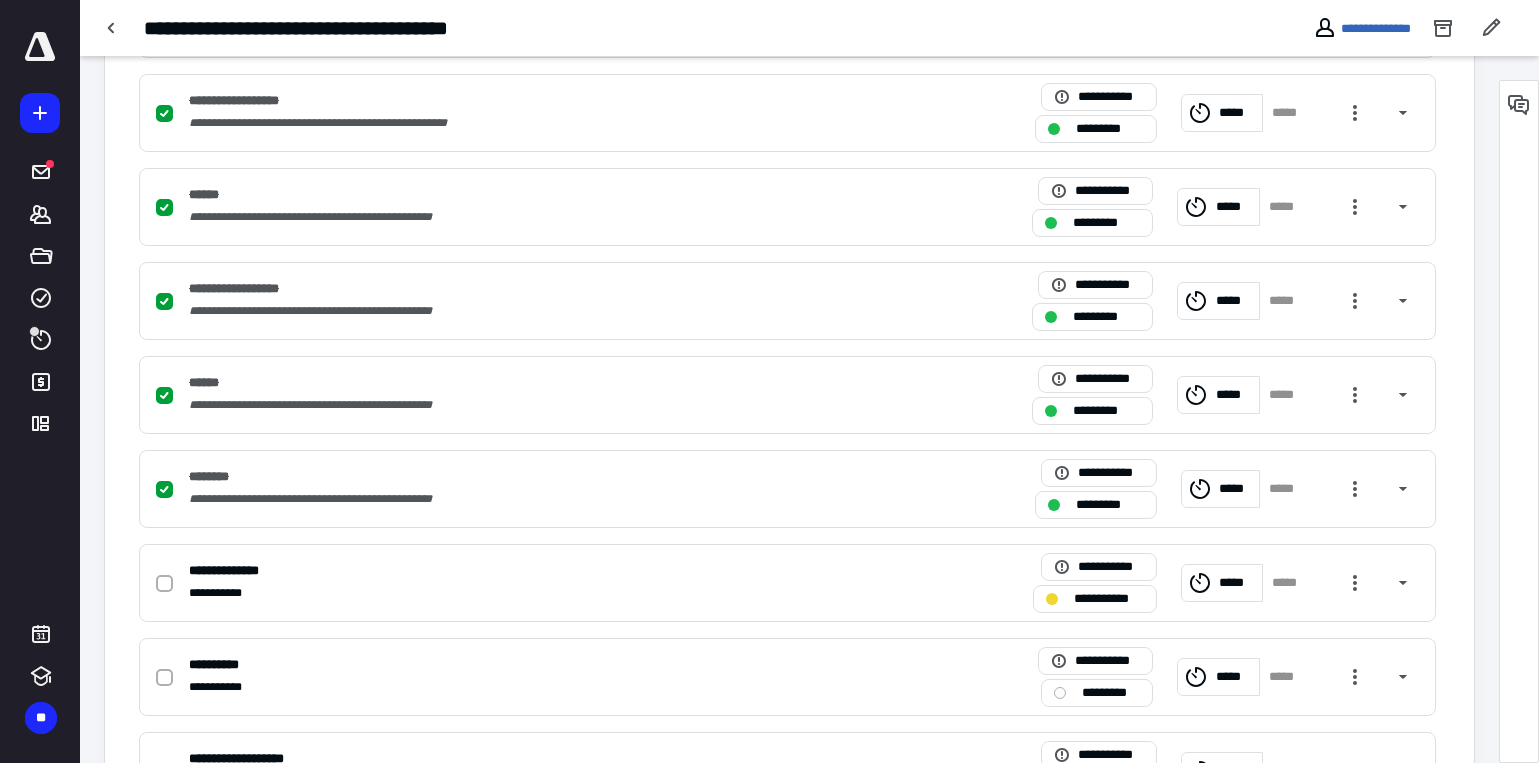 scroll, scrollTop: 800, scrollLeft: 0, axis: vertical 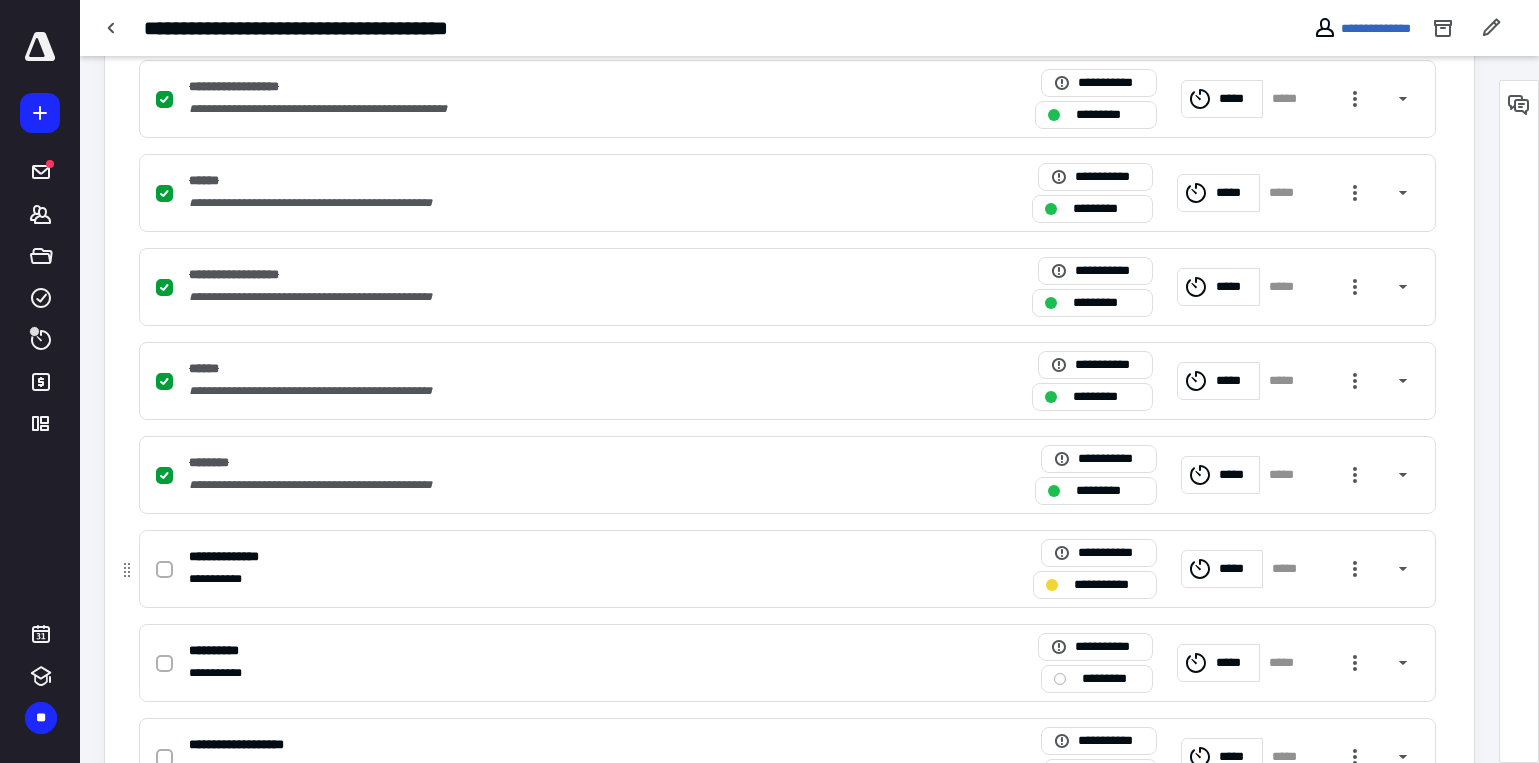 click on "**********" at bounding box center (1108, 584) 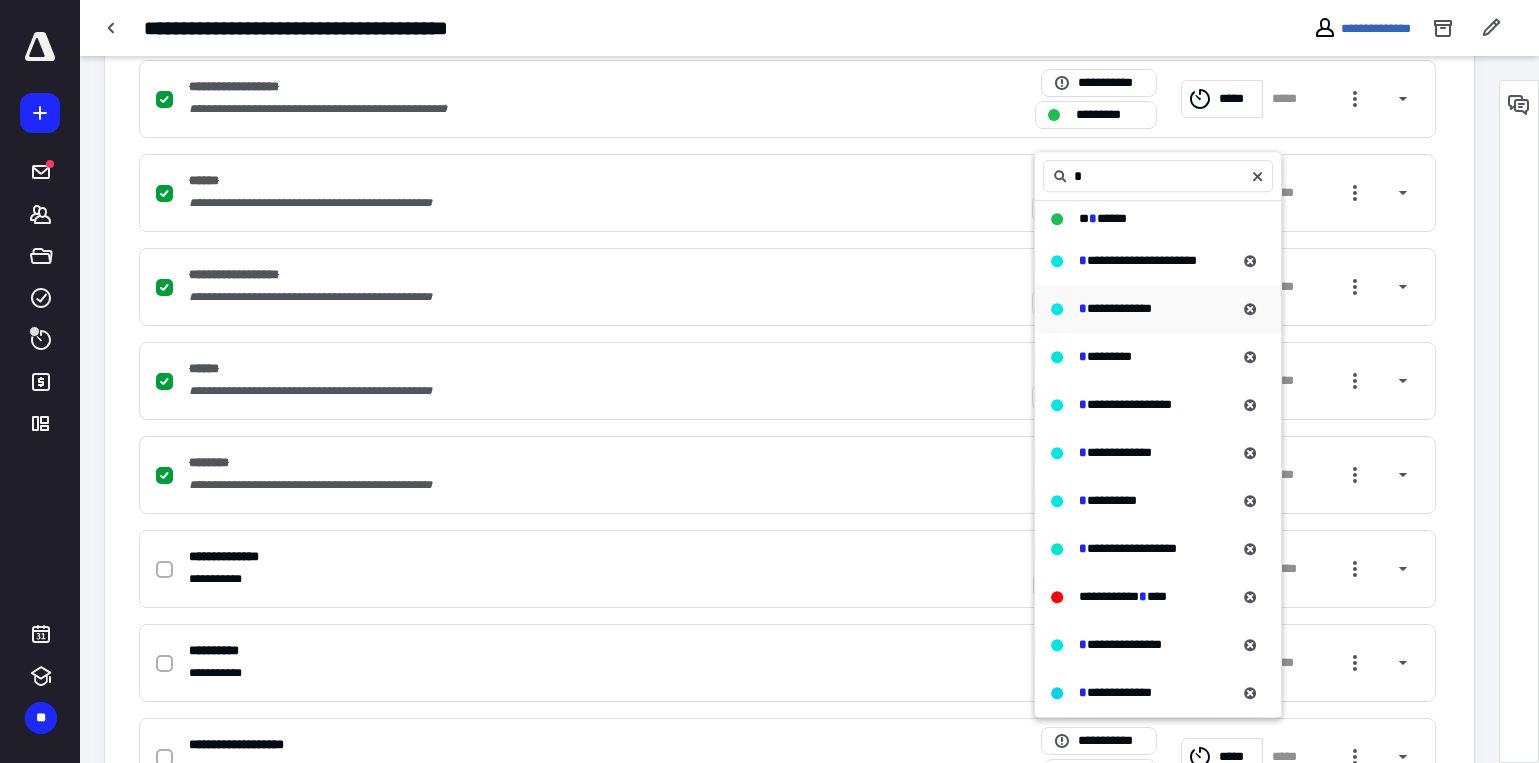 type on "*" 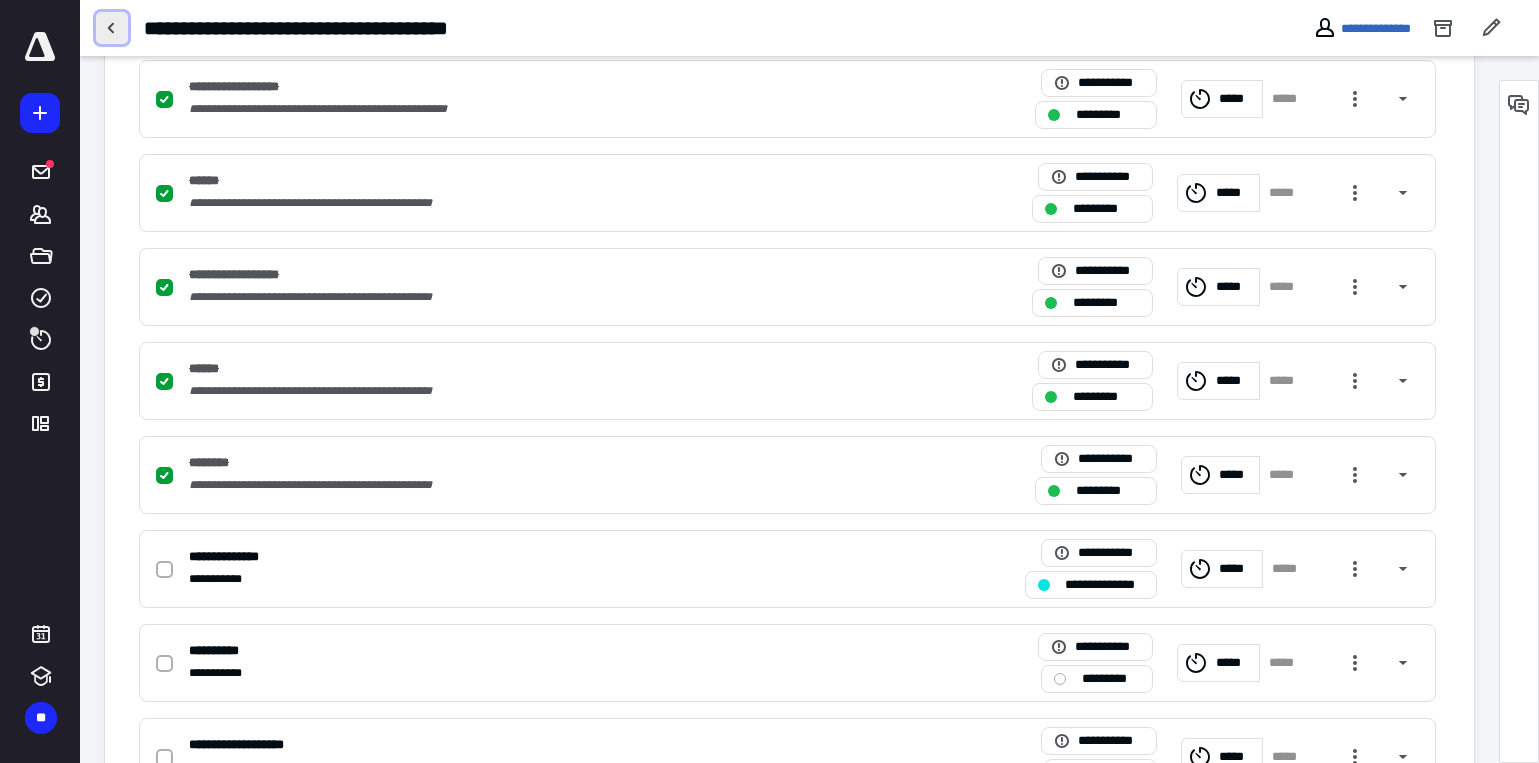 click at bounding box center (112, 28) 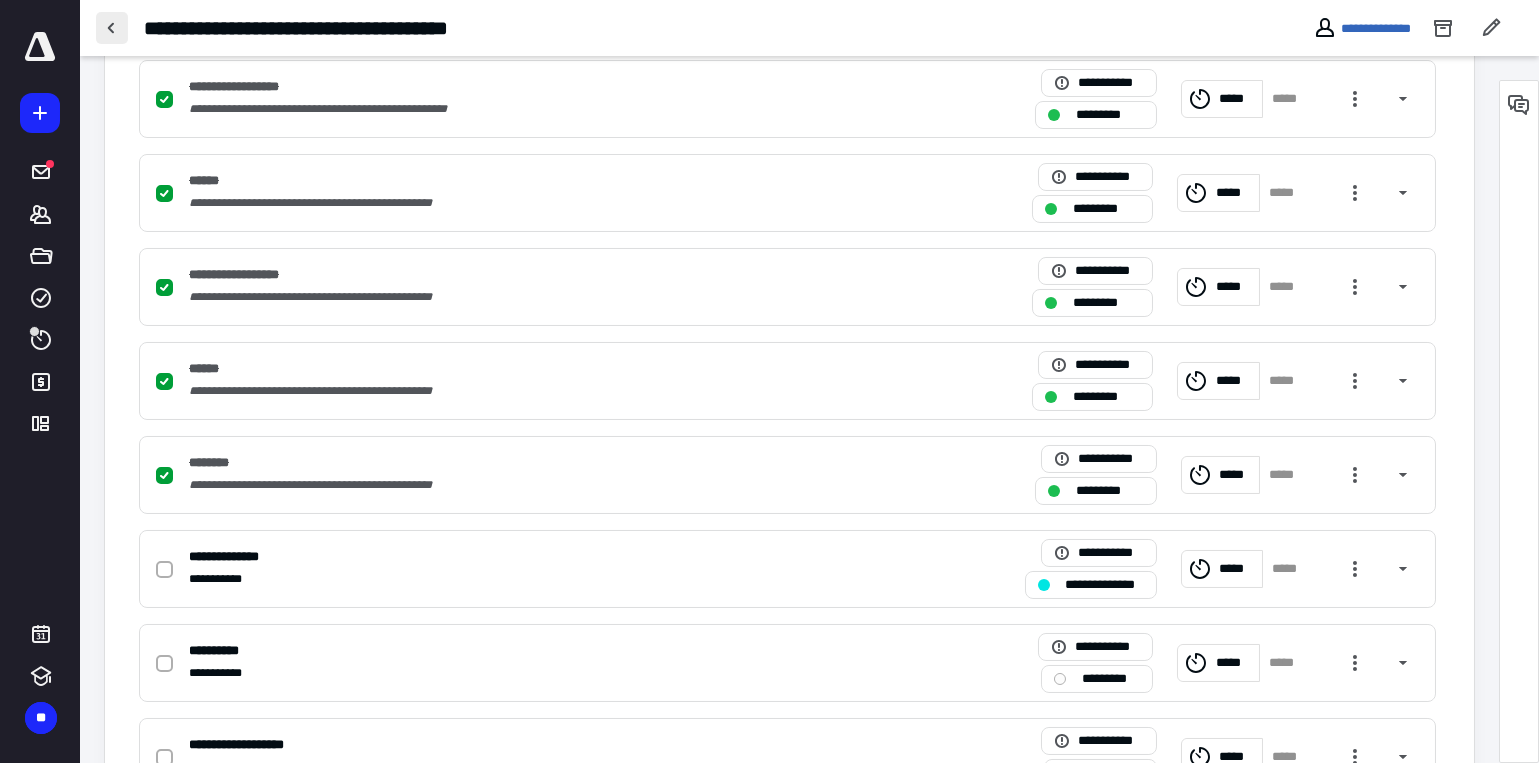 scroll, scrollTop: 0, scrollLeft: 0, axis: both 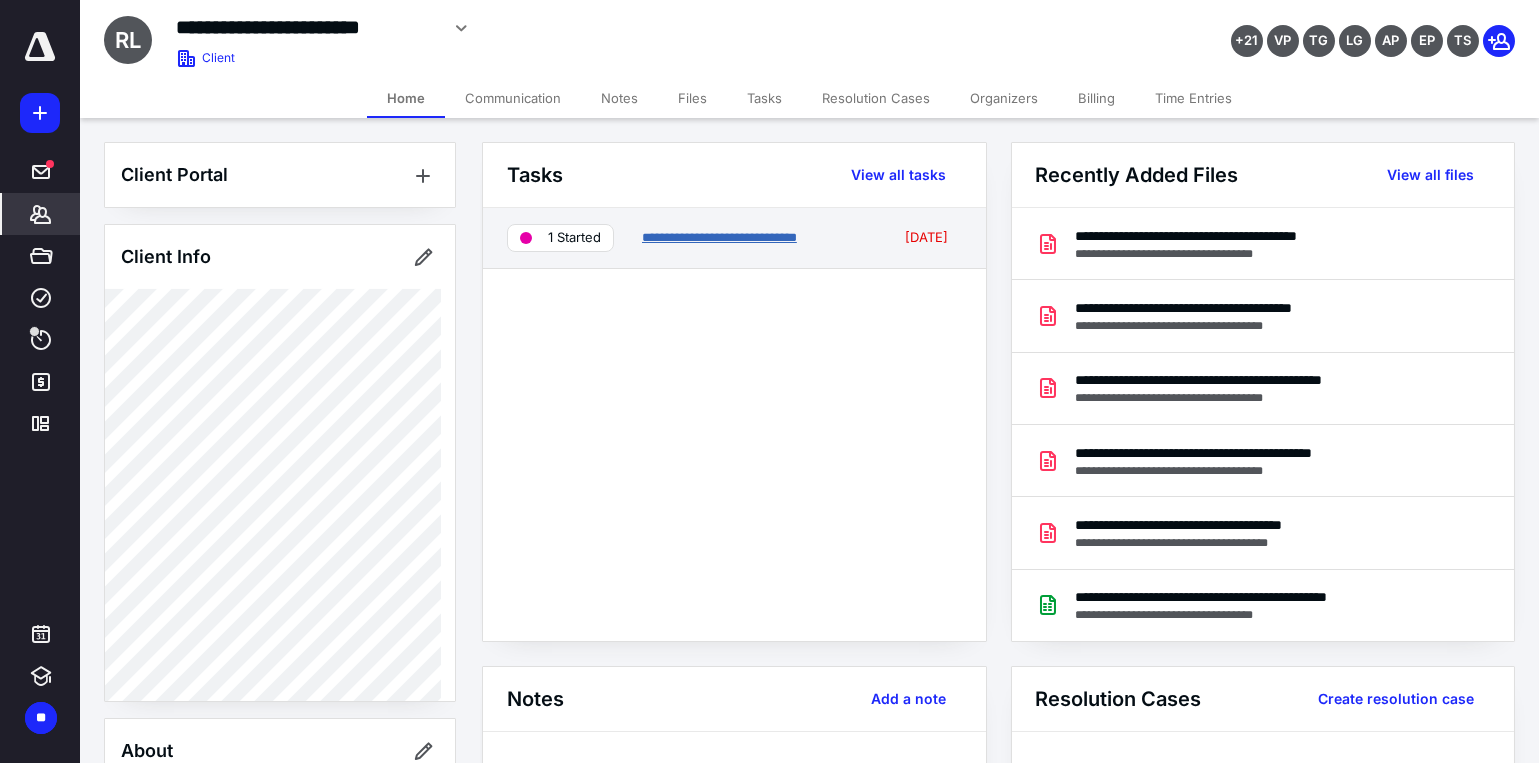 click on "**********" at bounding box center (719, 237) 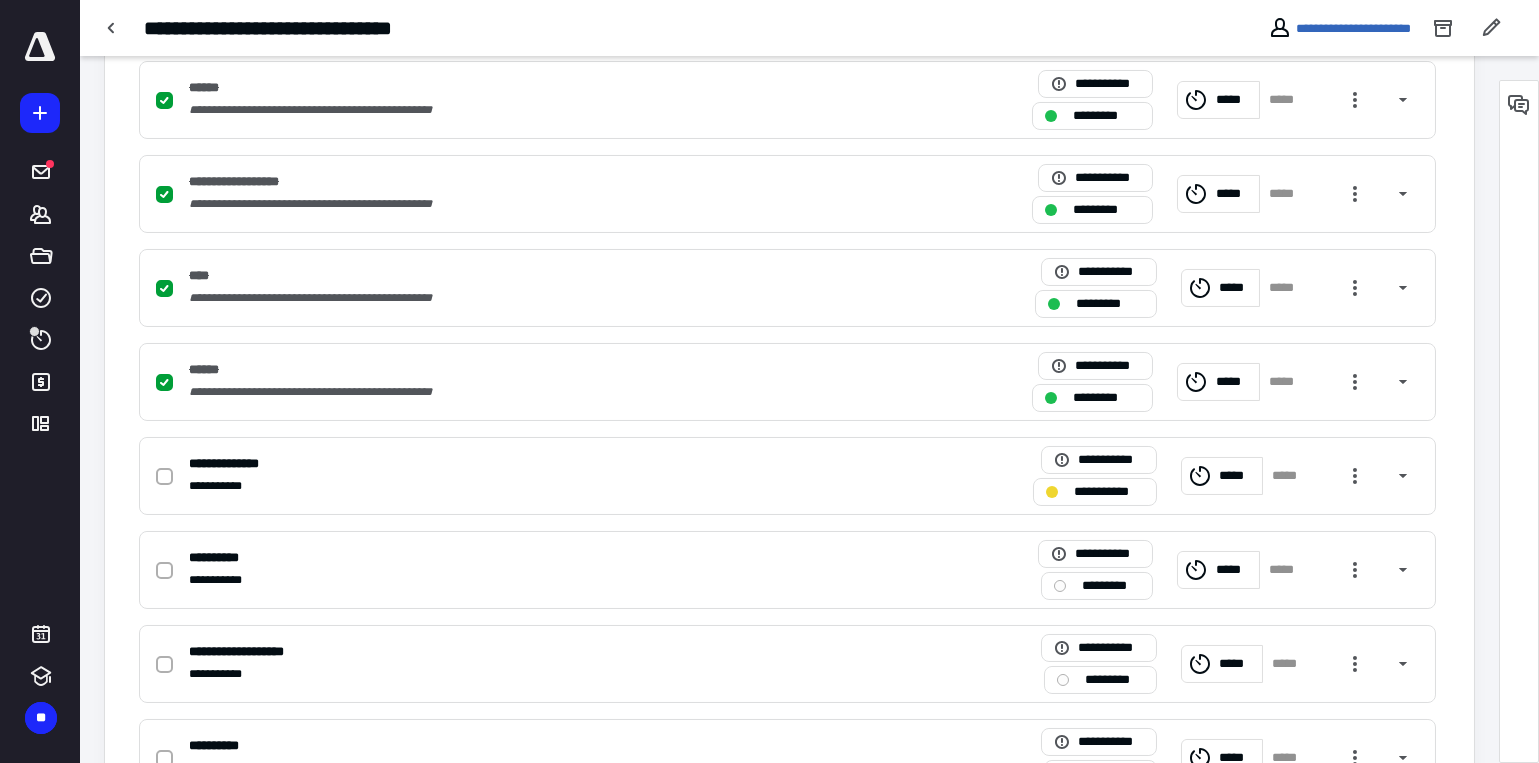 scroll, scrollTop: 1000, scrollLeft: 0, axis: vertical 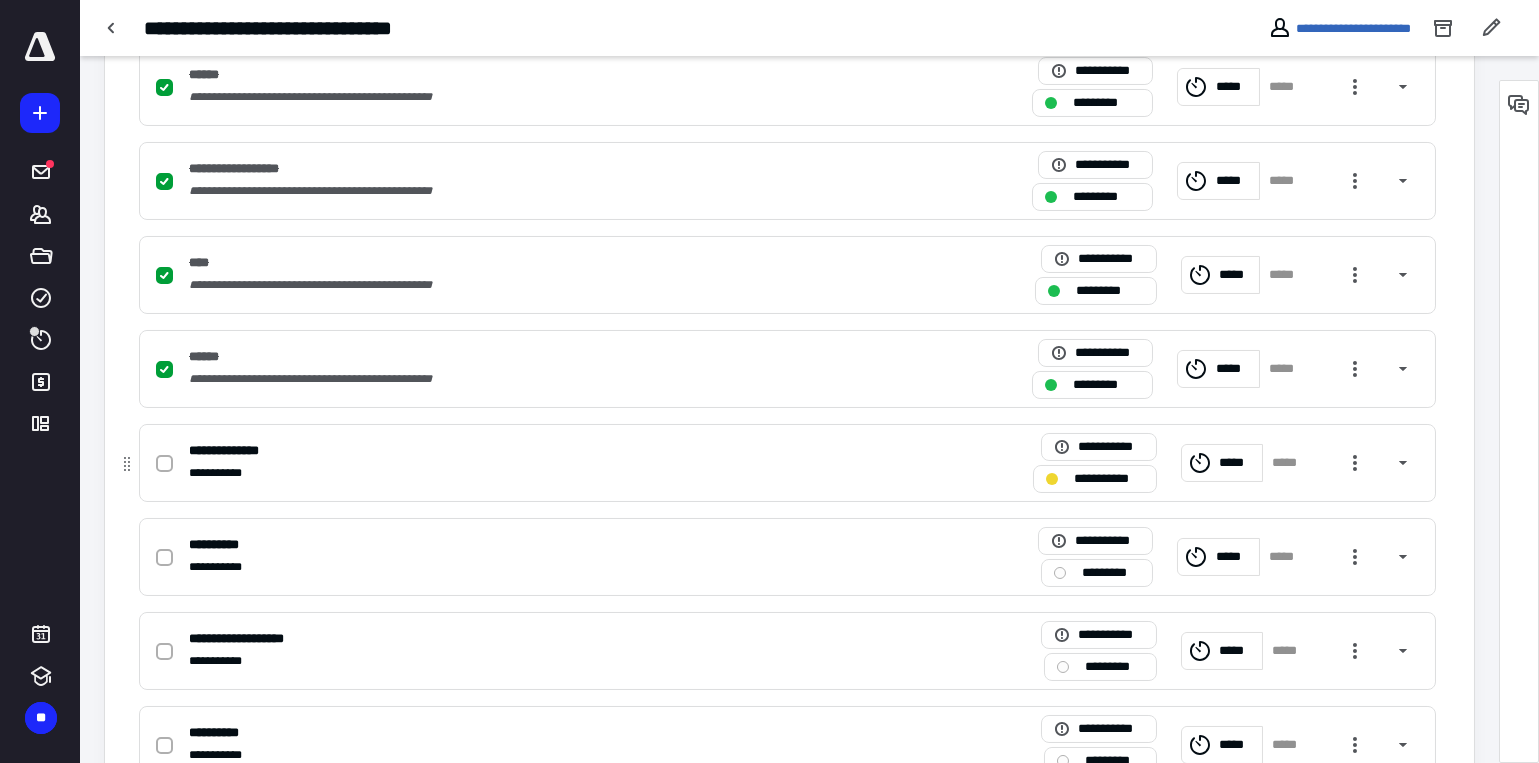 click on "**********" at bounding box center [1108, 478] 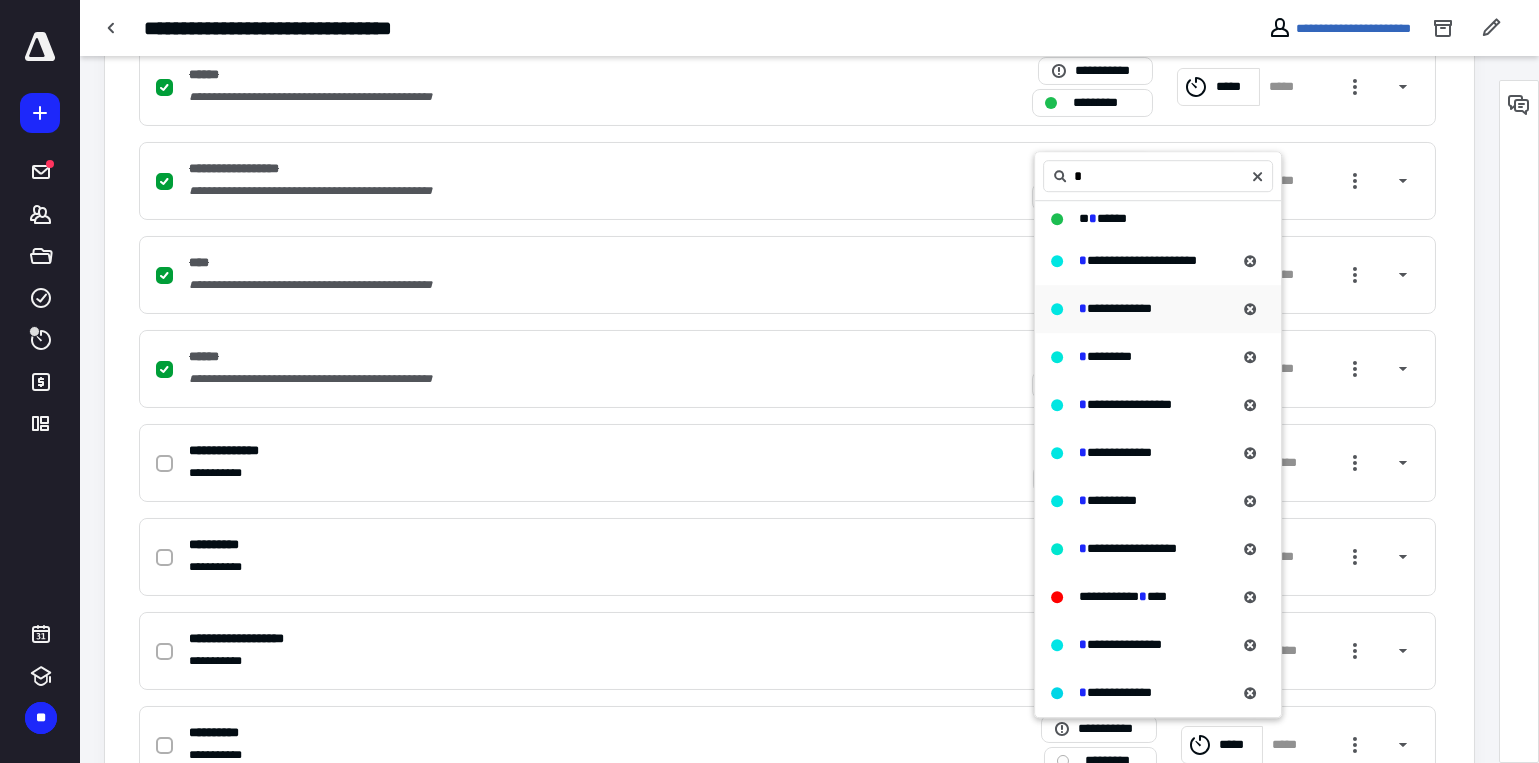 type on "*" 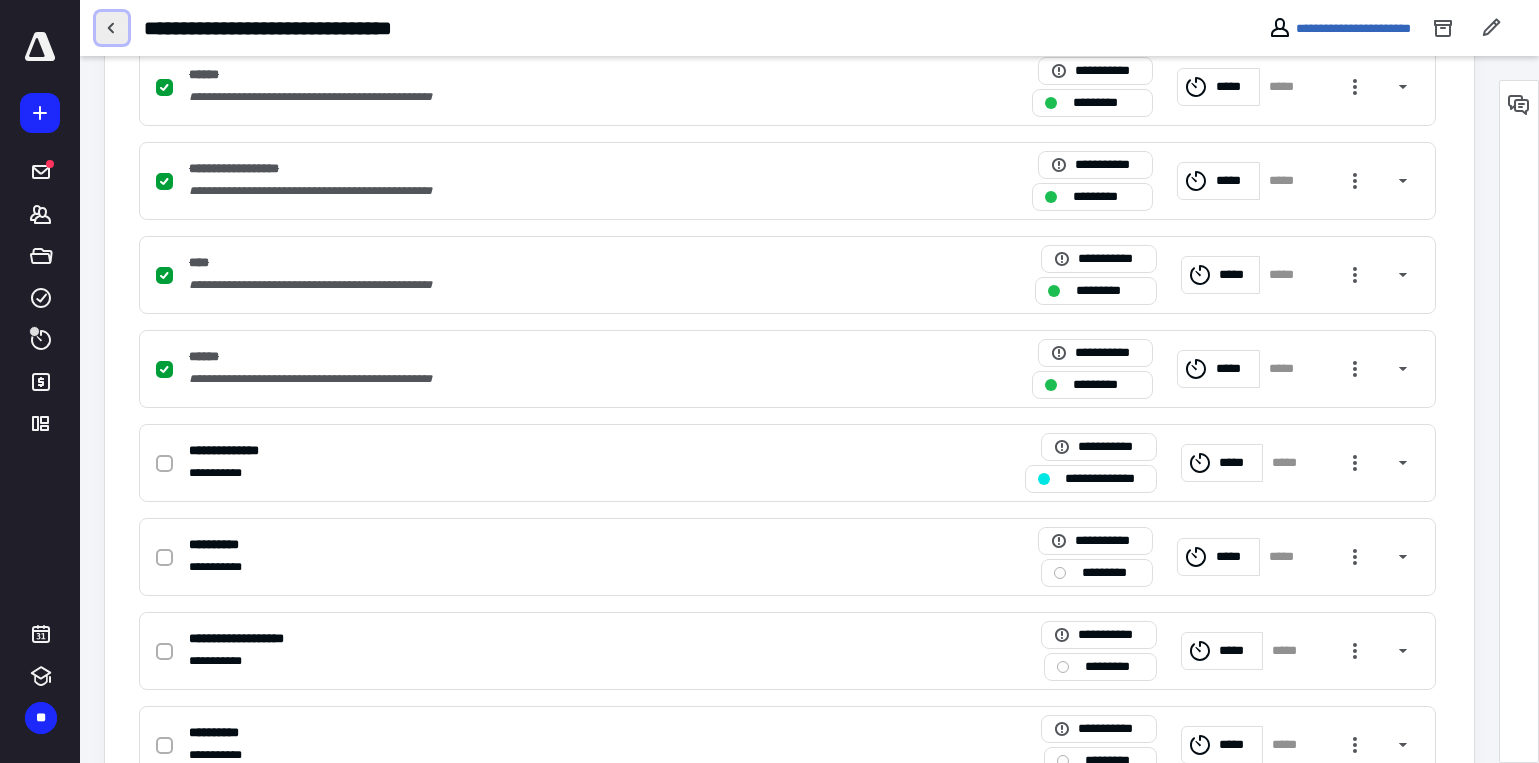 click at bounding box center [112, 28] 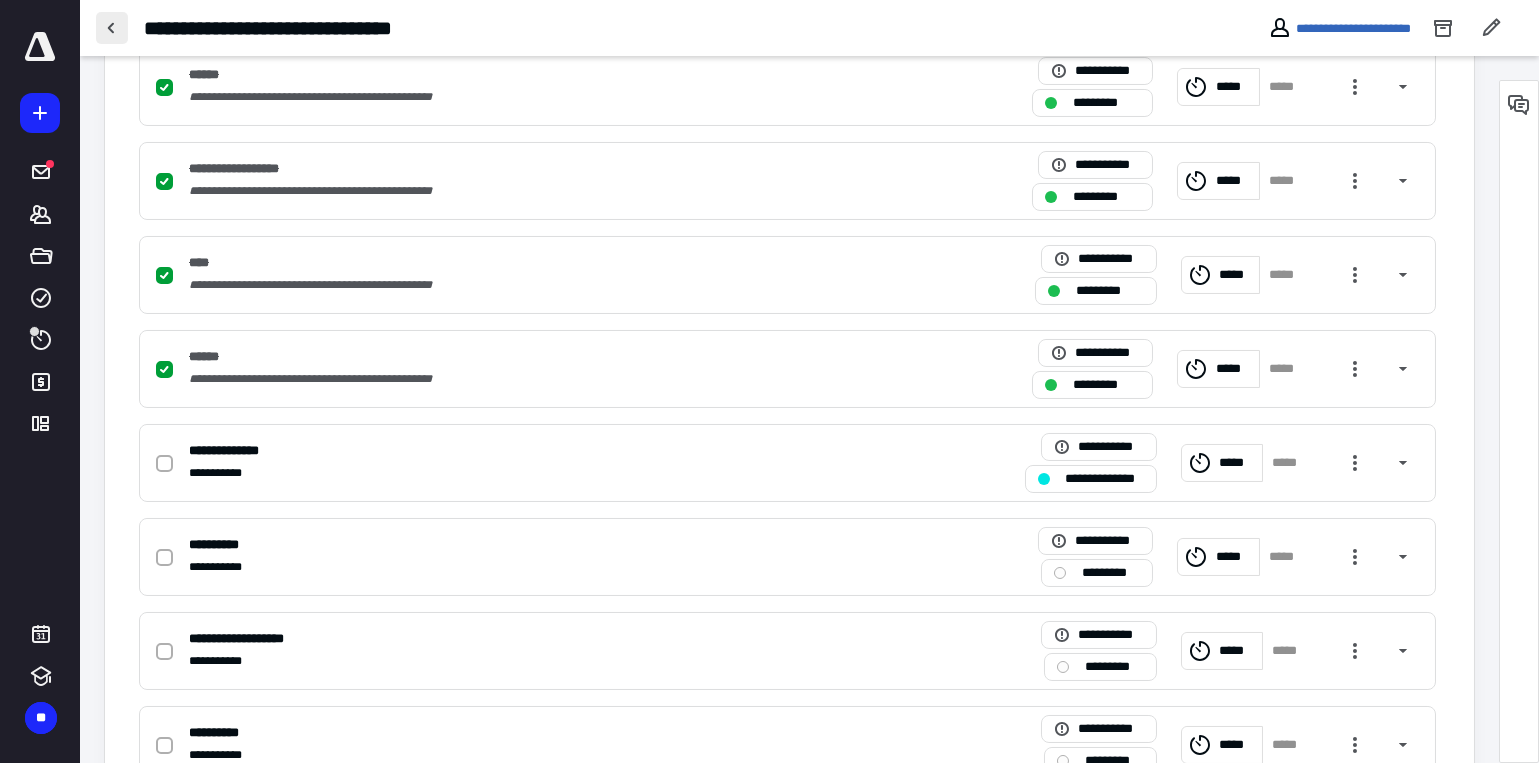 scroll, scrollTop: 0, scrollLeft: 0, axis: both 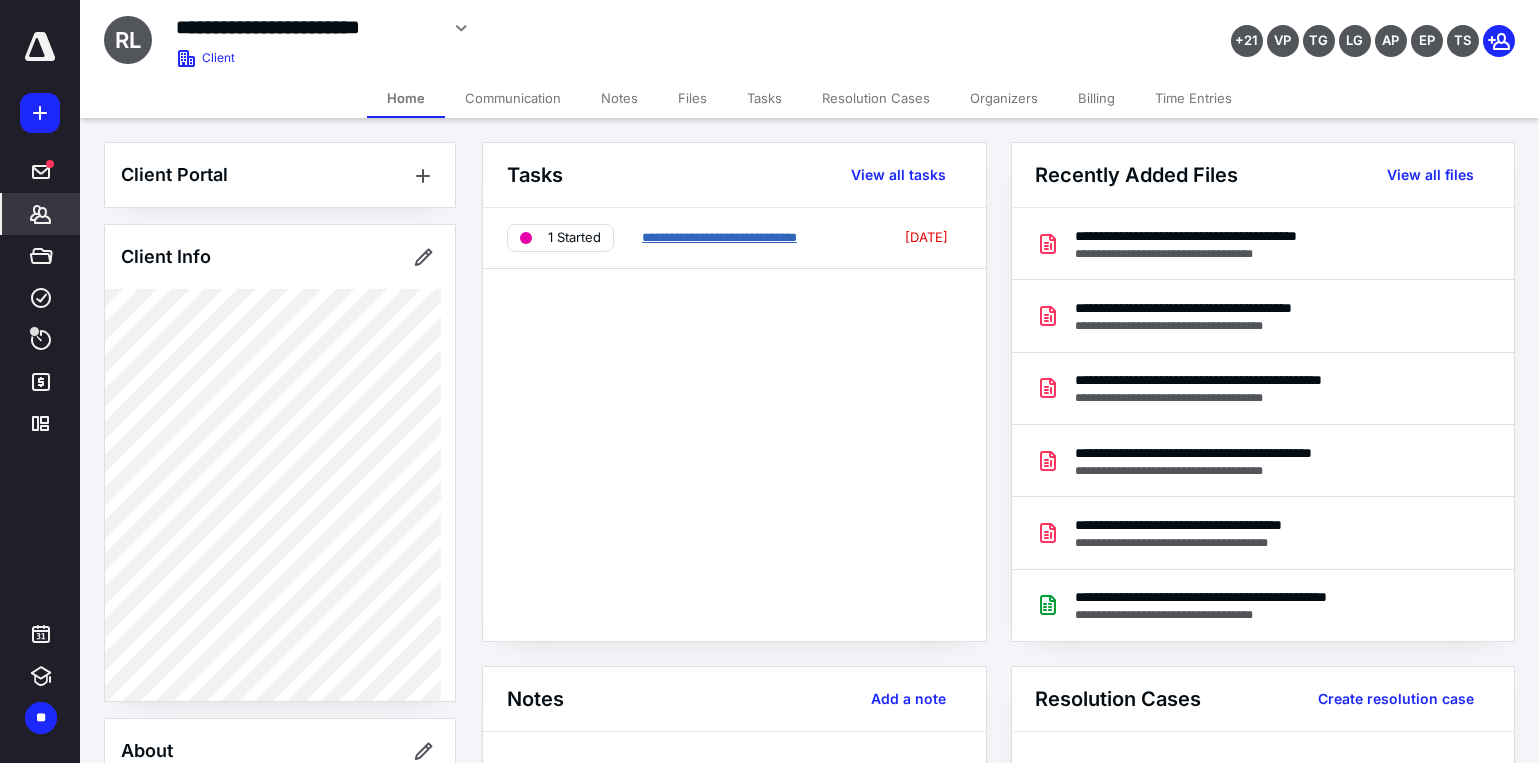 click on "**********" at bounding box center [719, 237] 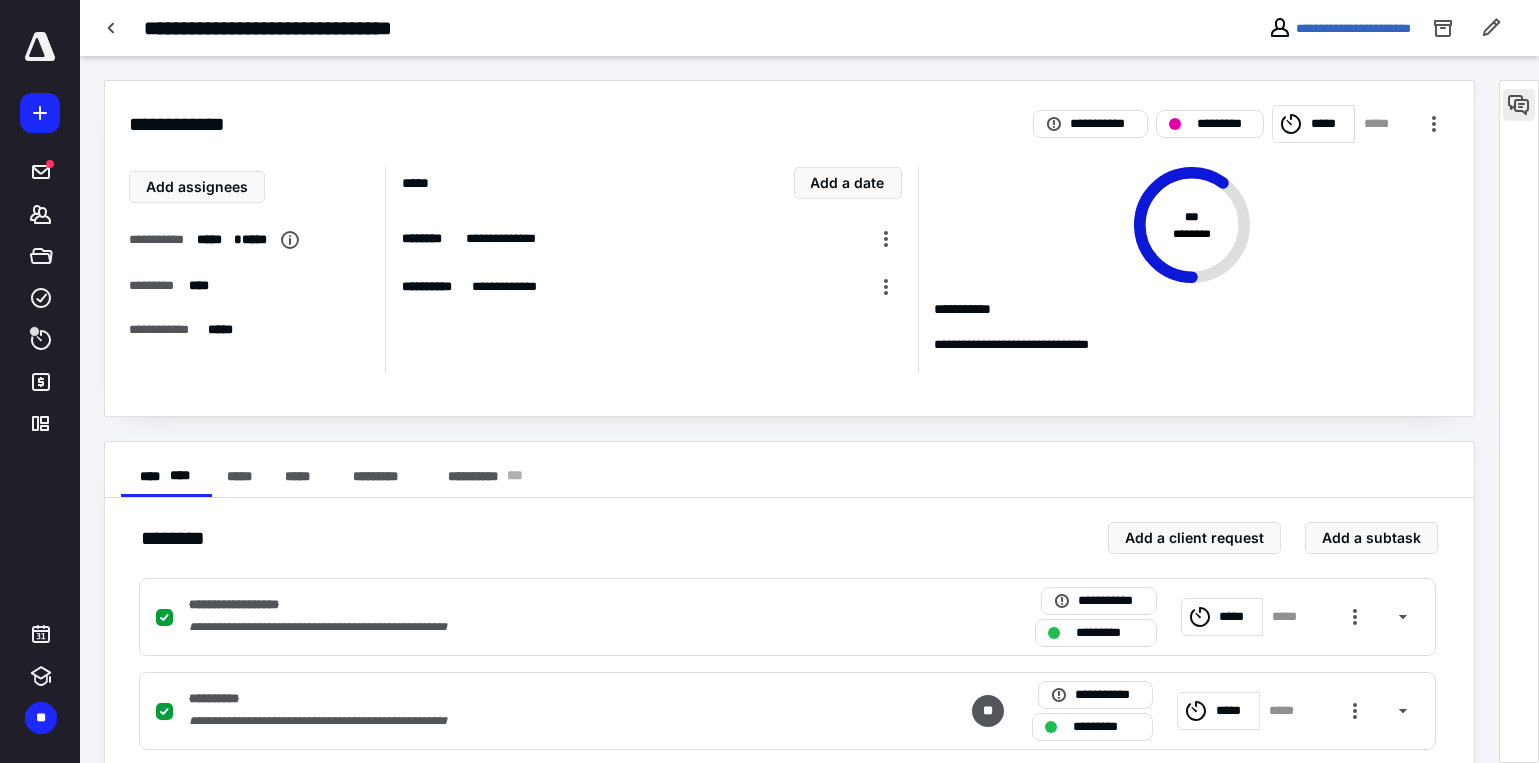 click at bounding box center (1519, 105) 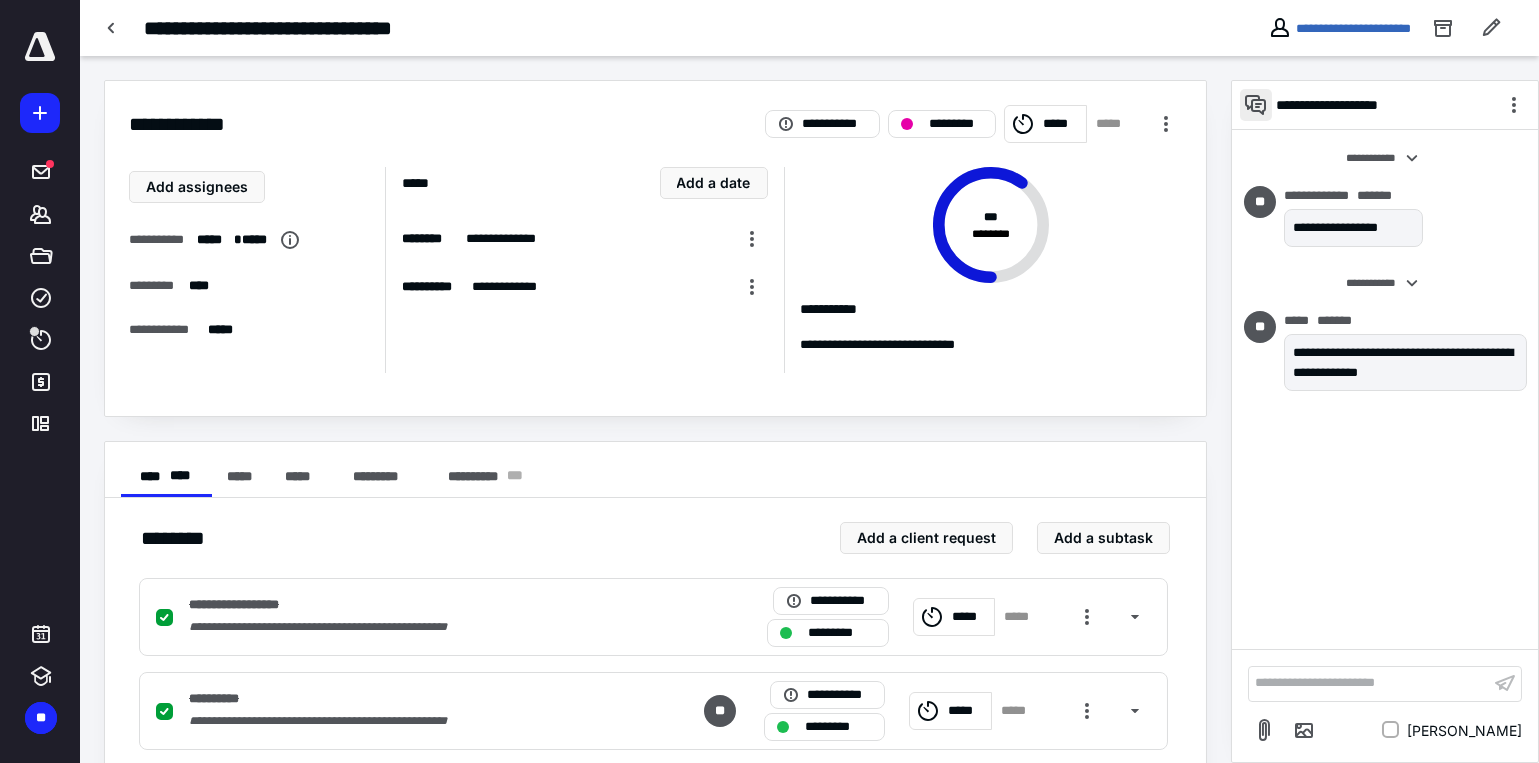 click at bounding box center (1256, 105) 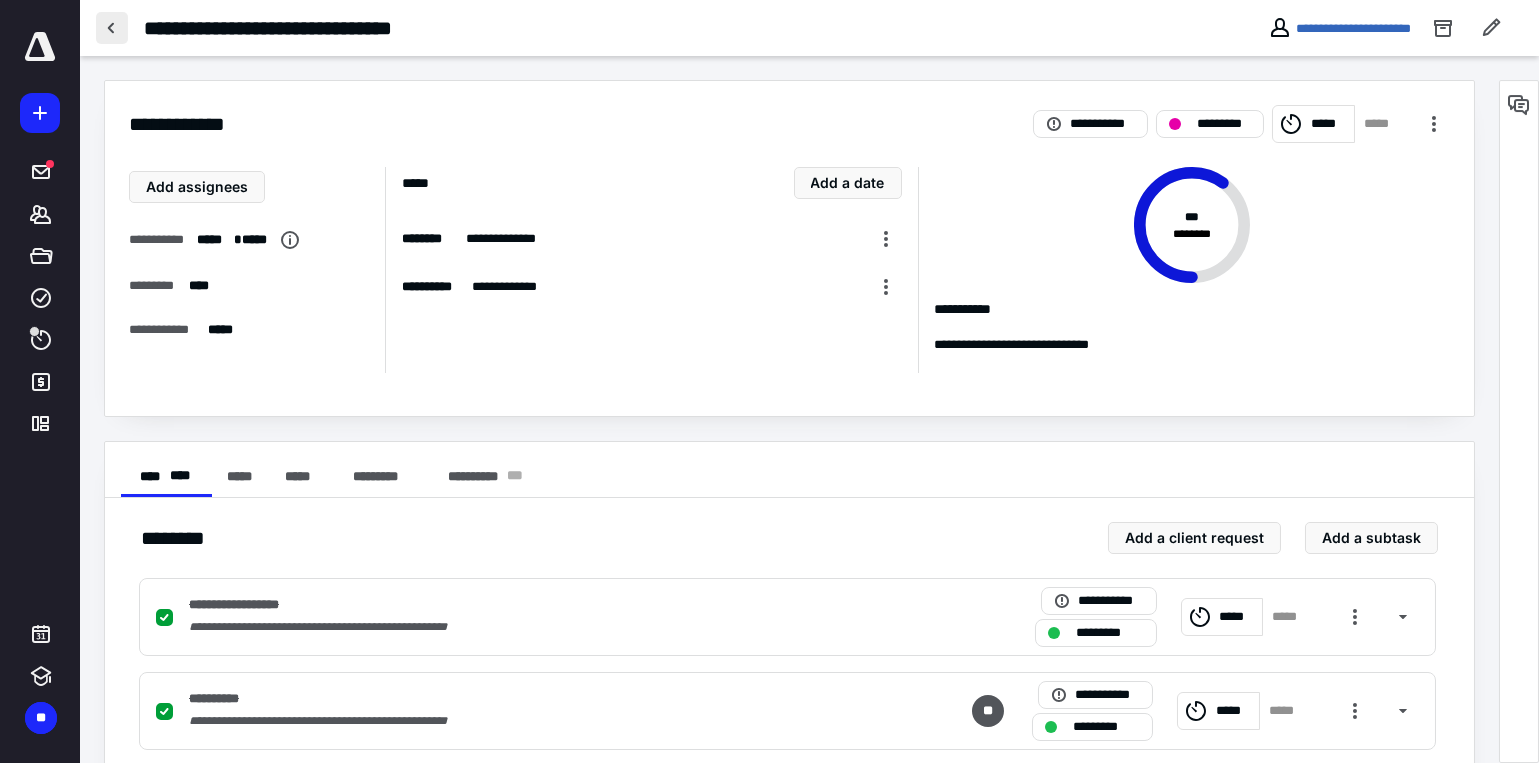 click at bounding box center [112, 28] 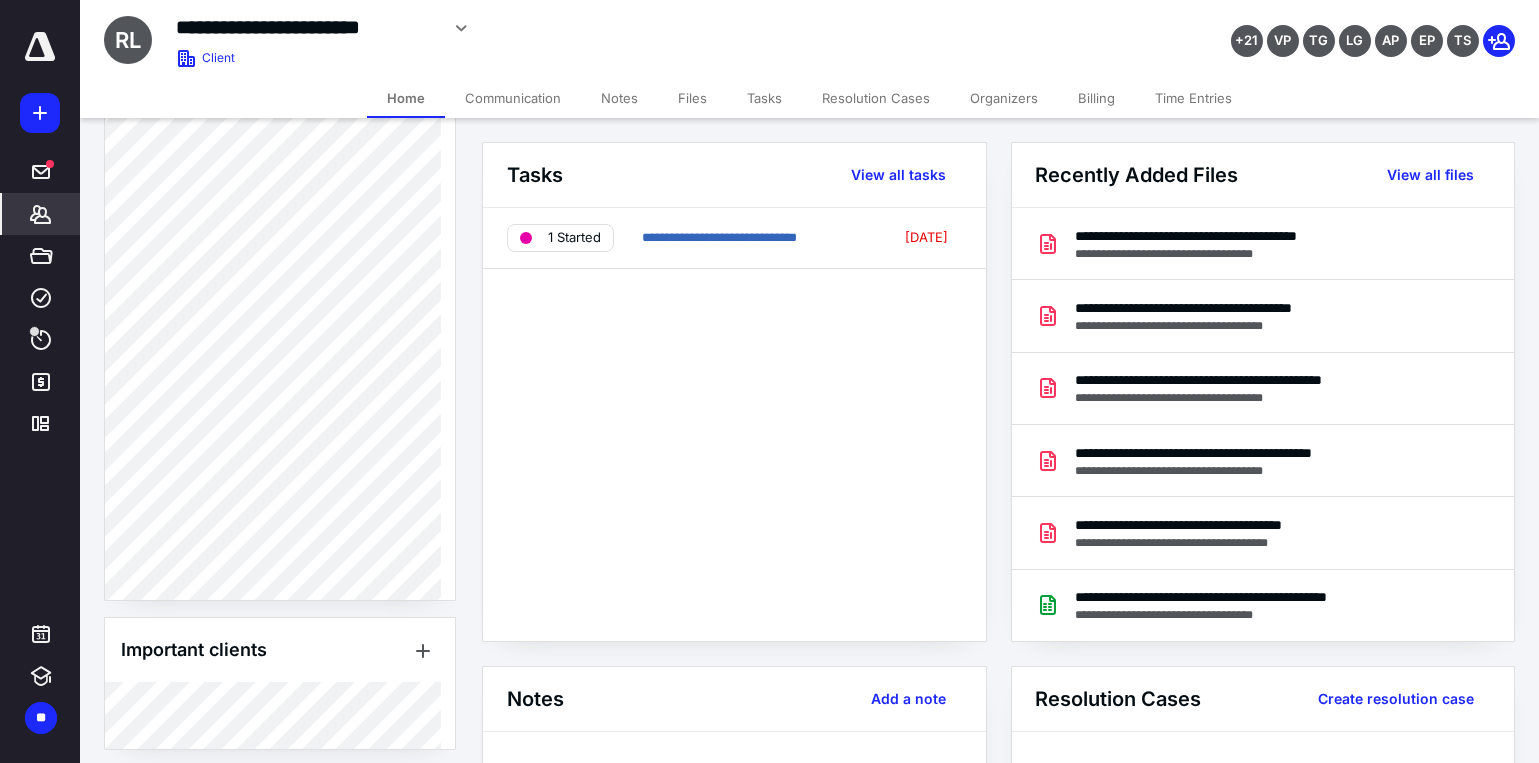 scroll, scrollTop: 1841, scrollLeft: 0, axis: vertical 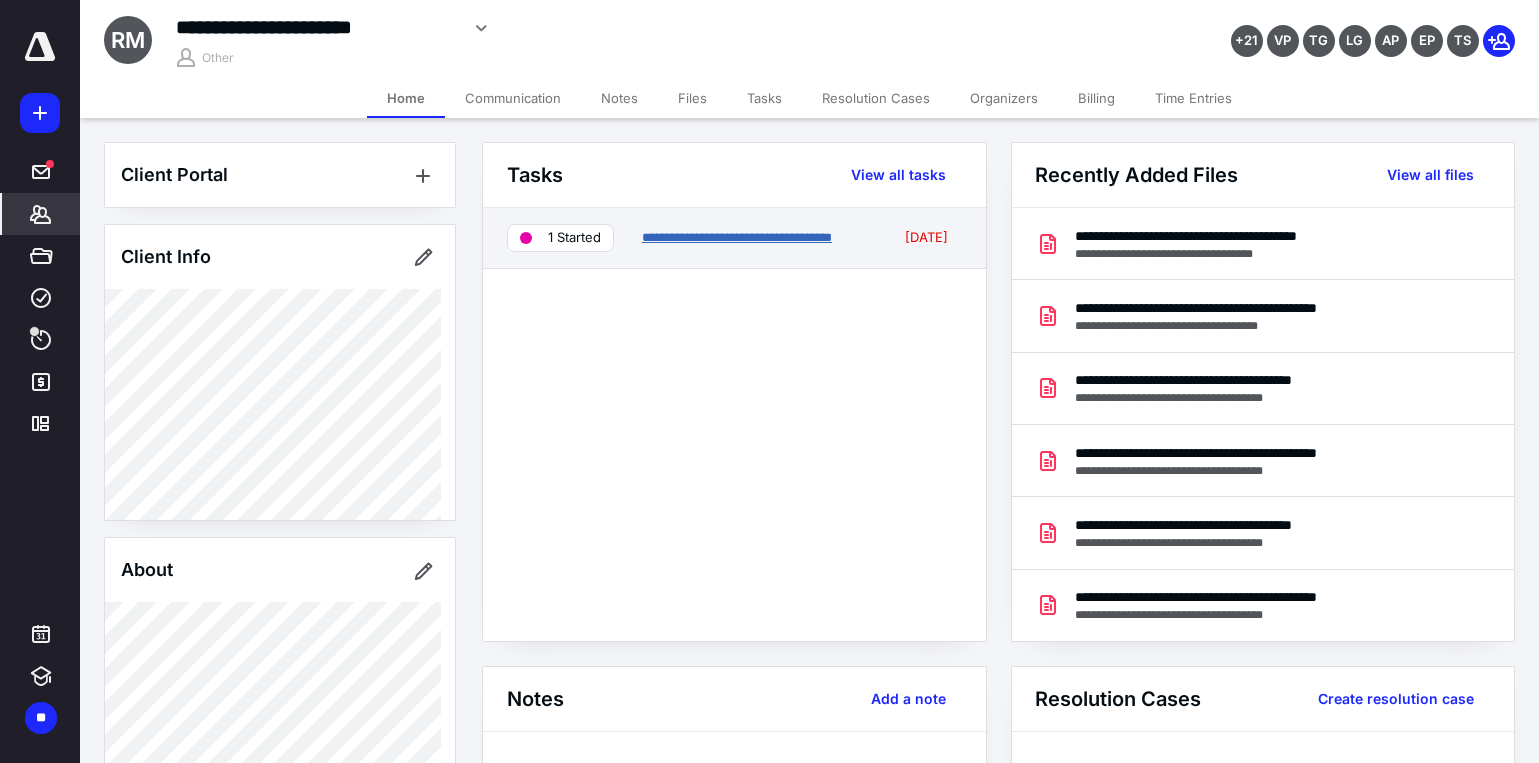 click on "**********" at bounding box center [737, 237] 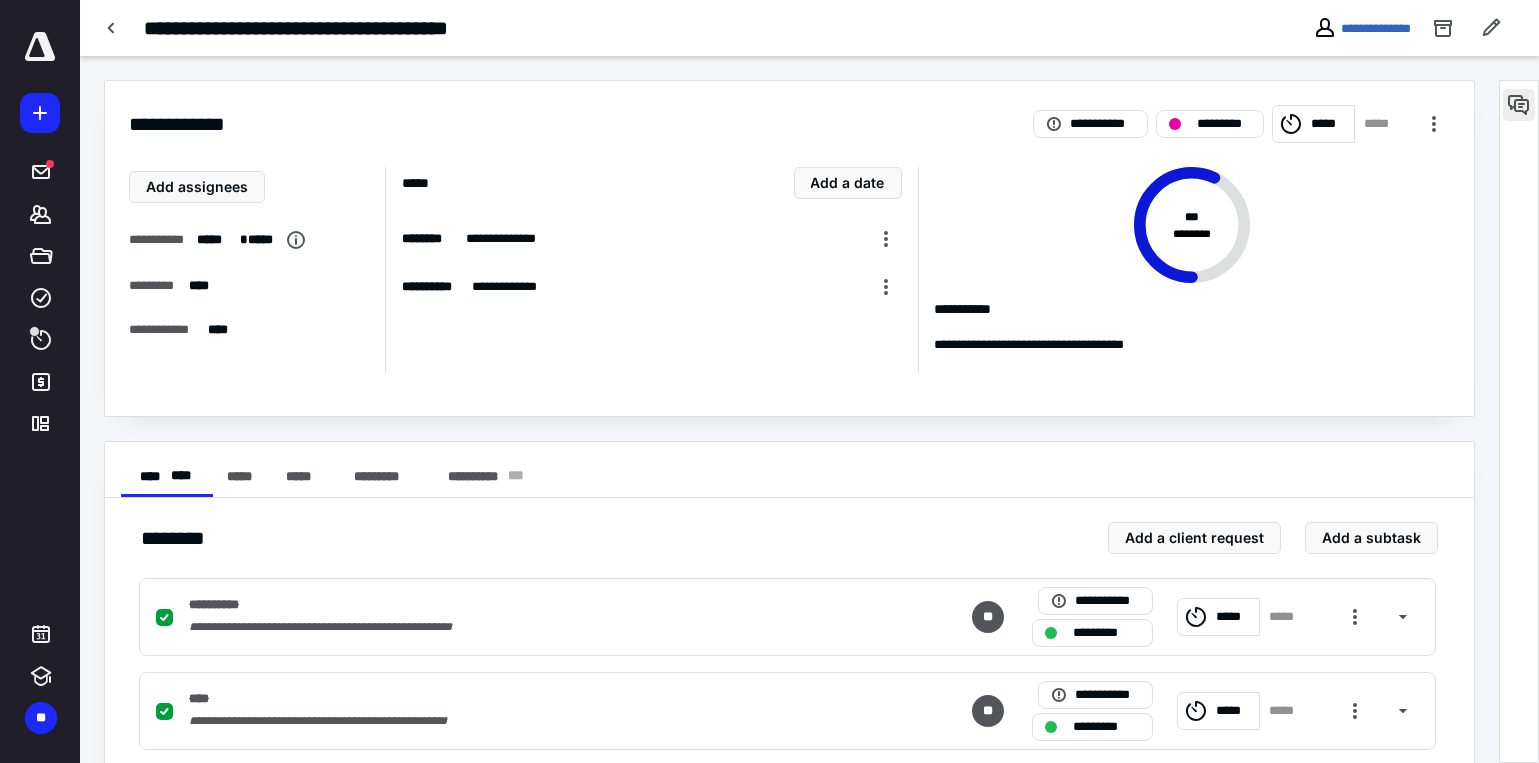 click at bounding box center [1519, 105] 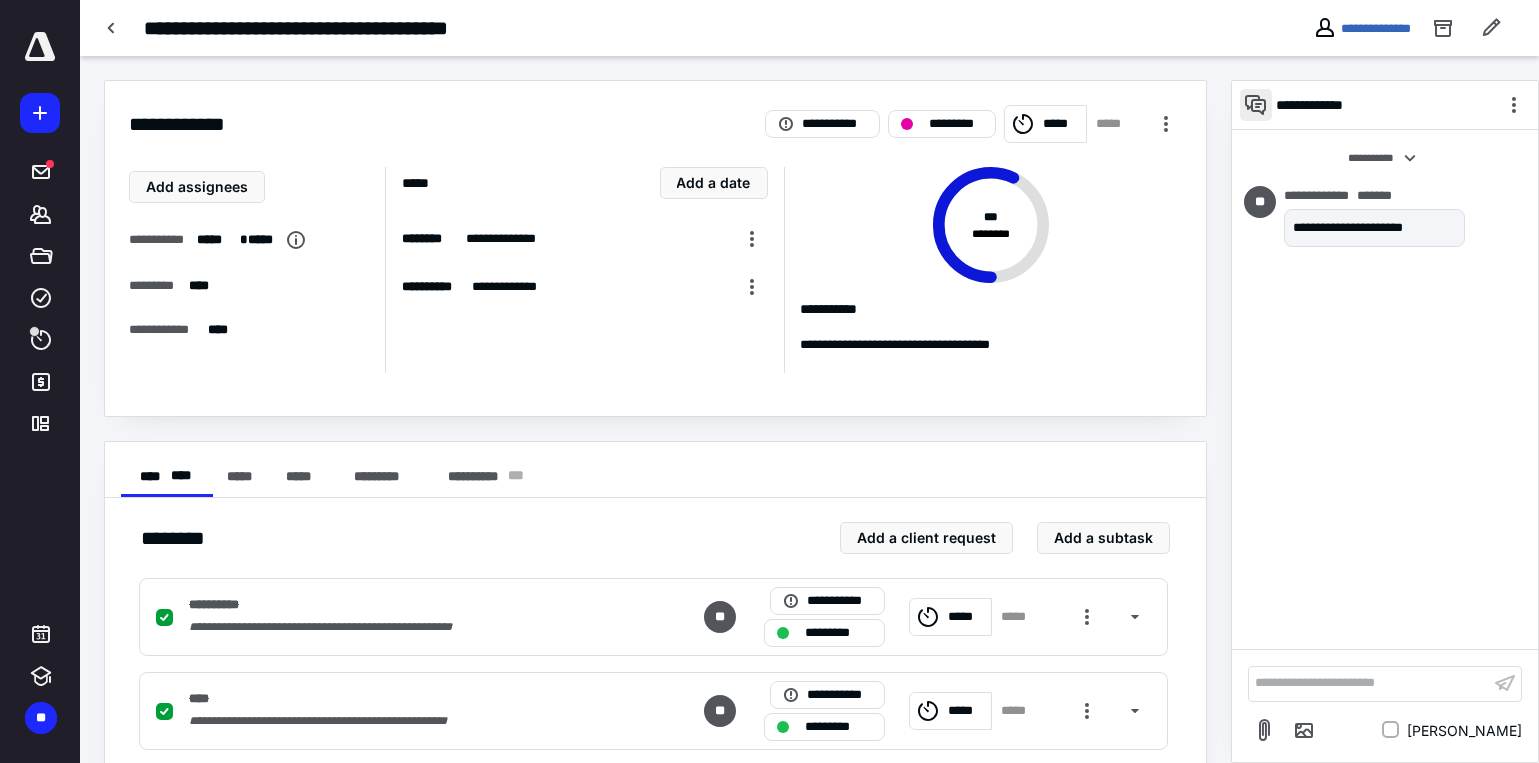 click at bounding box center (1256, 105) 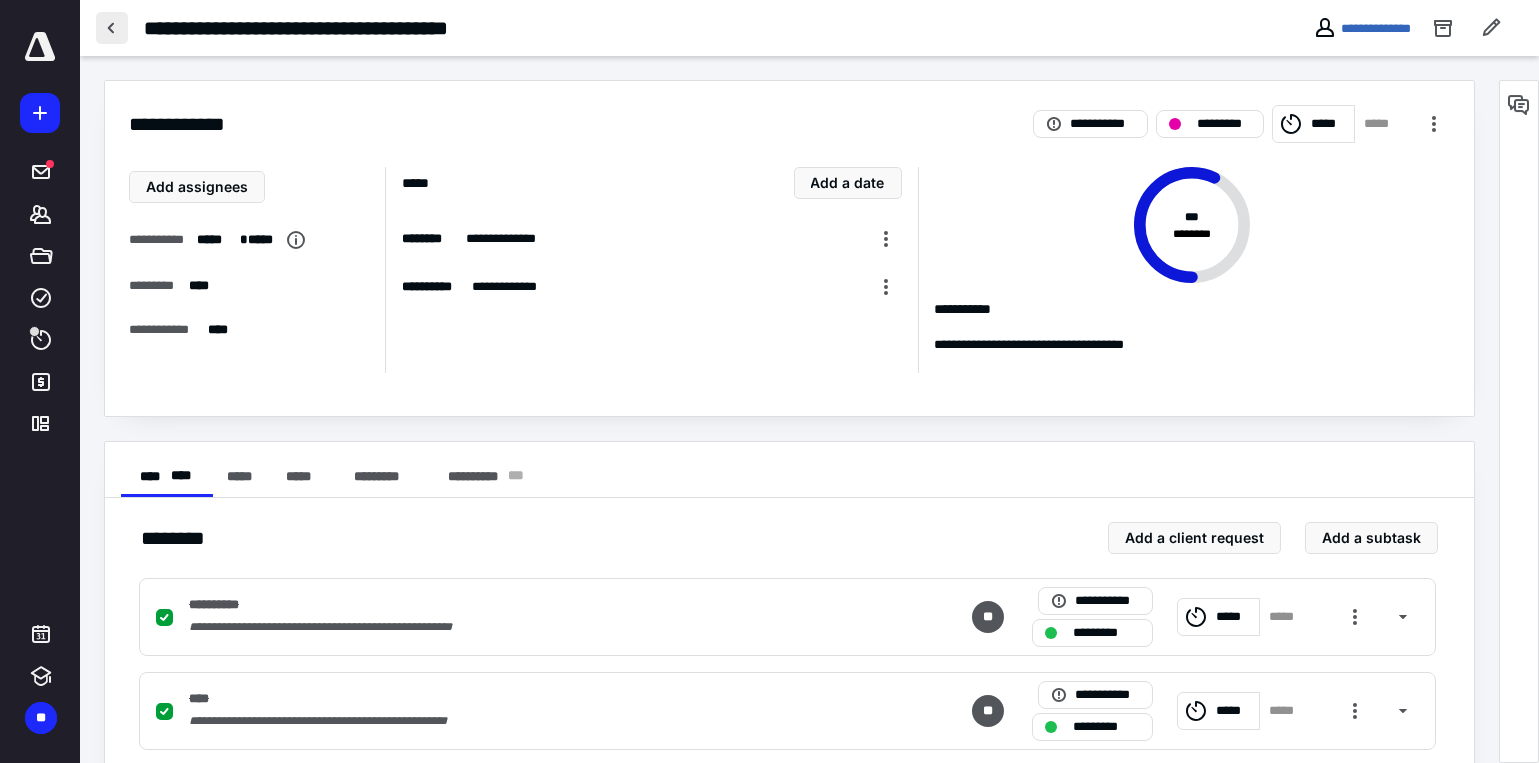 click at bounding box center (112, 28) 